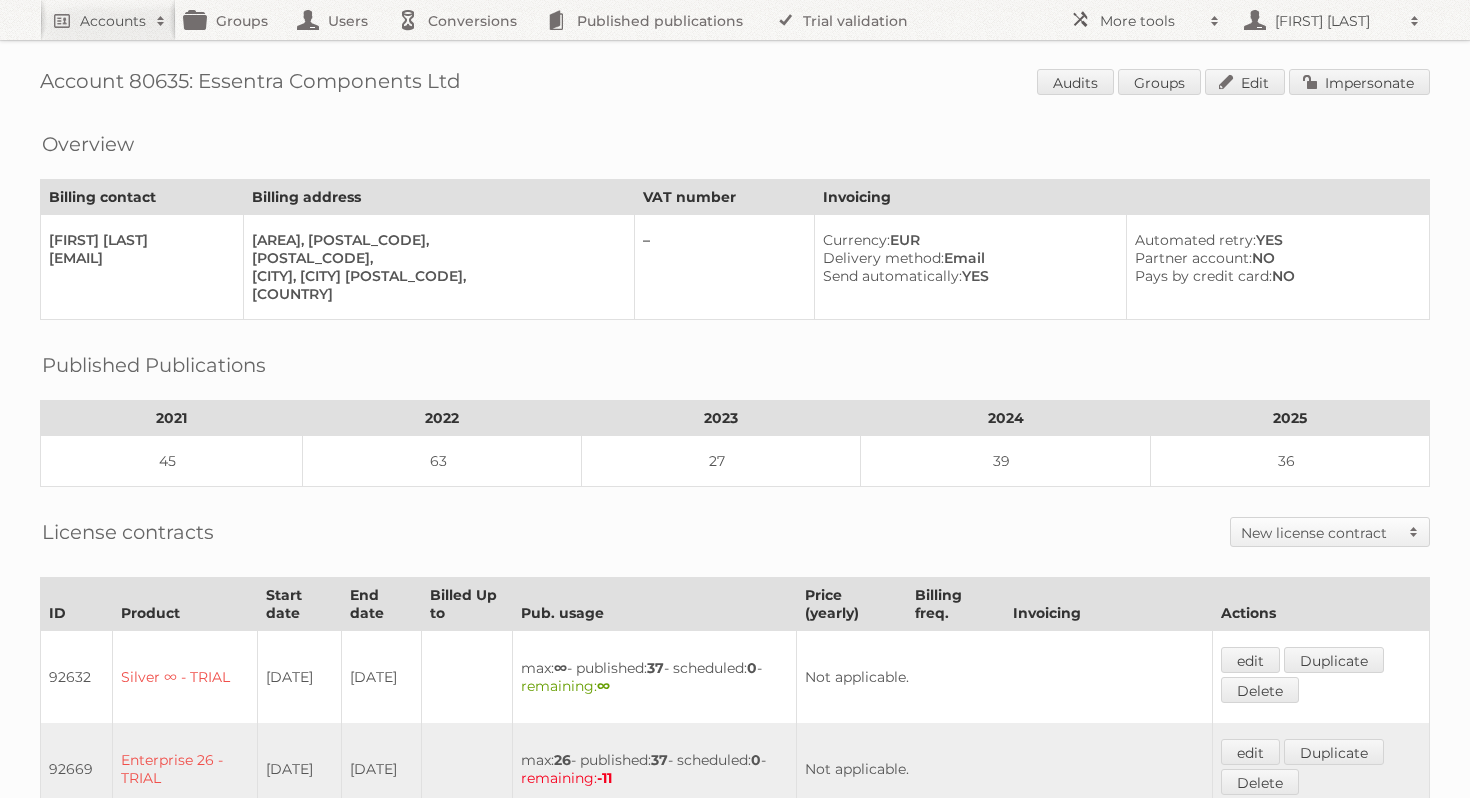 scroll, scrollTop: 0, scrollLeft: 0, axis: both 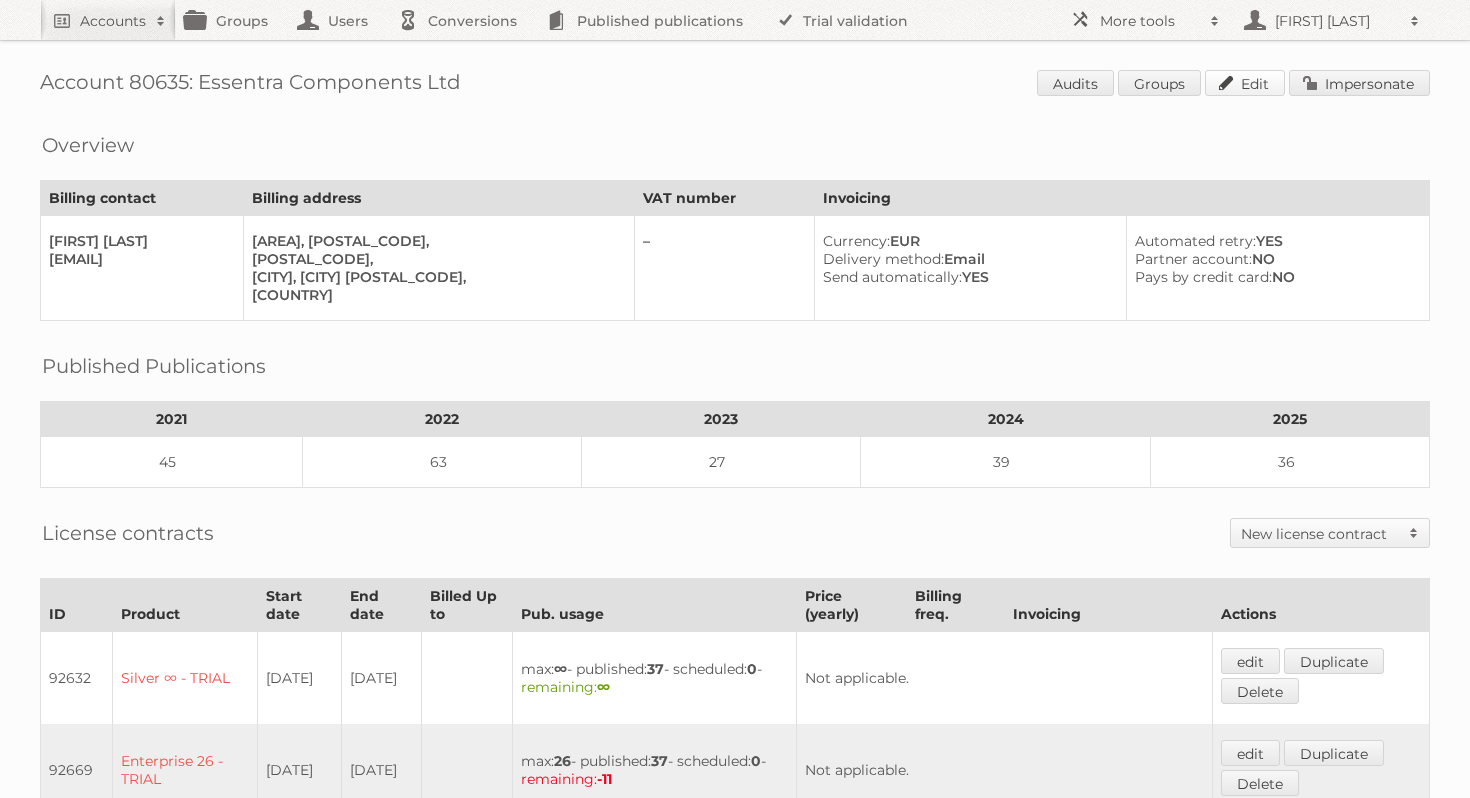 click on "Edit" at bounding box center (1245, 83) 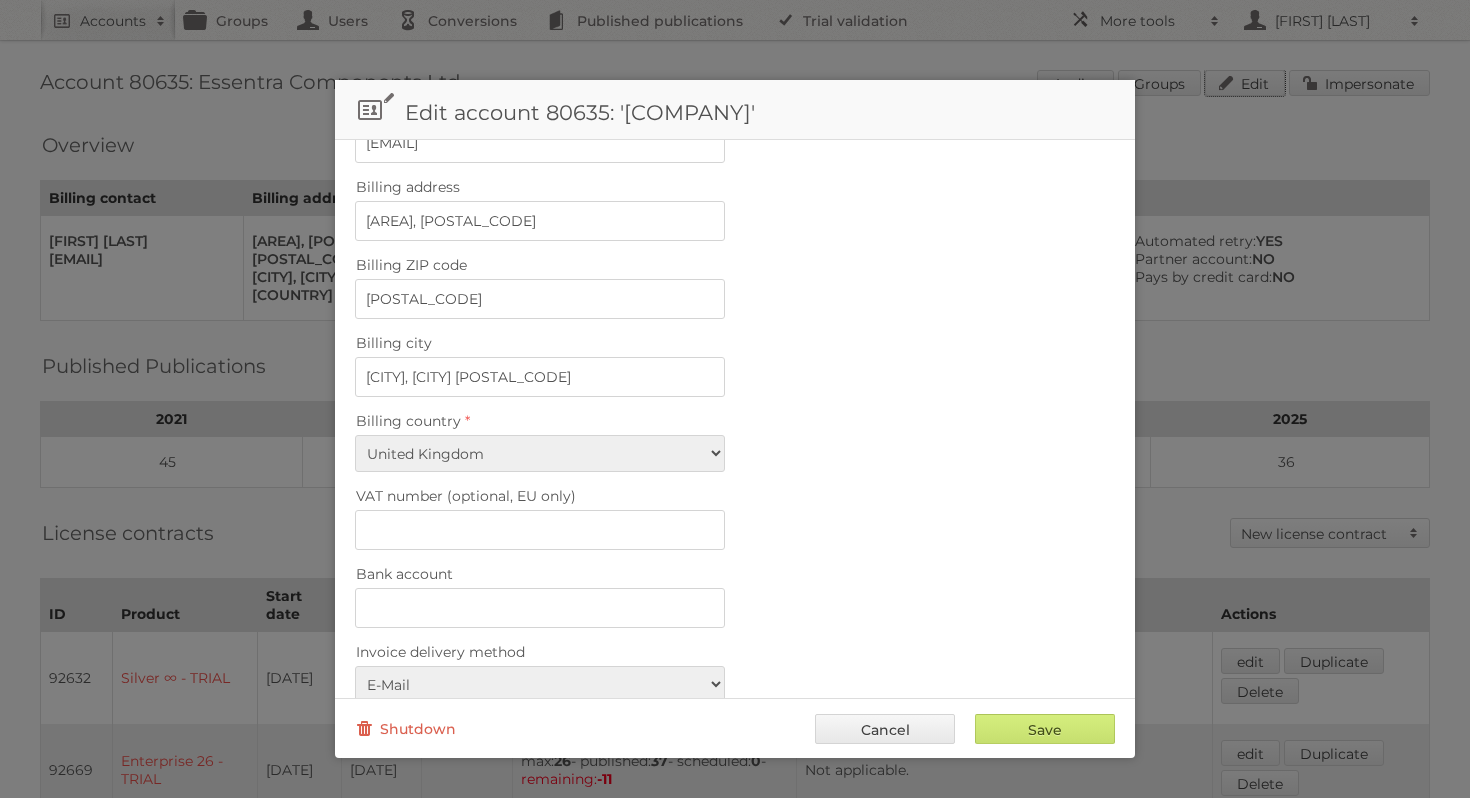 scroll, scrollTop: 795, scrollLeft: 0, axis: vertical 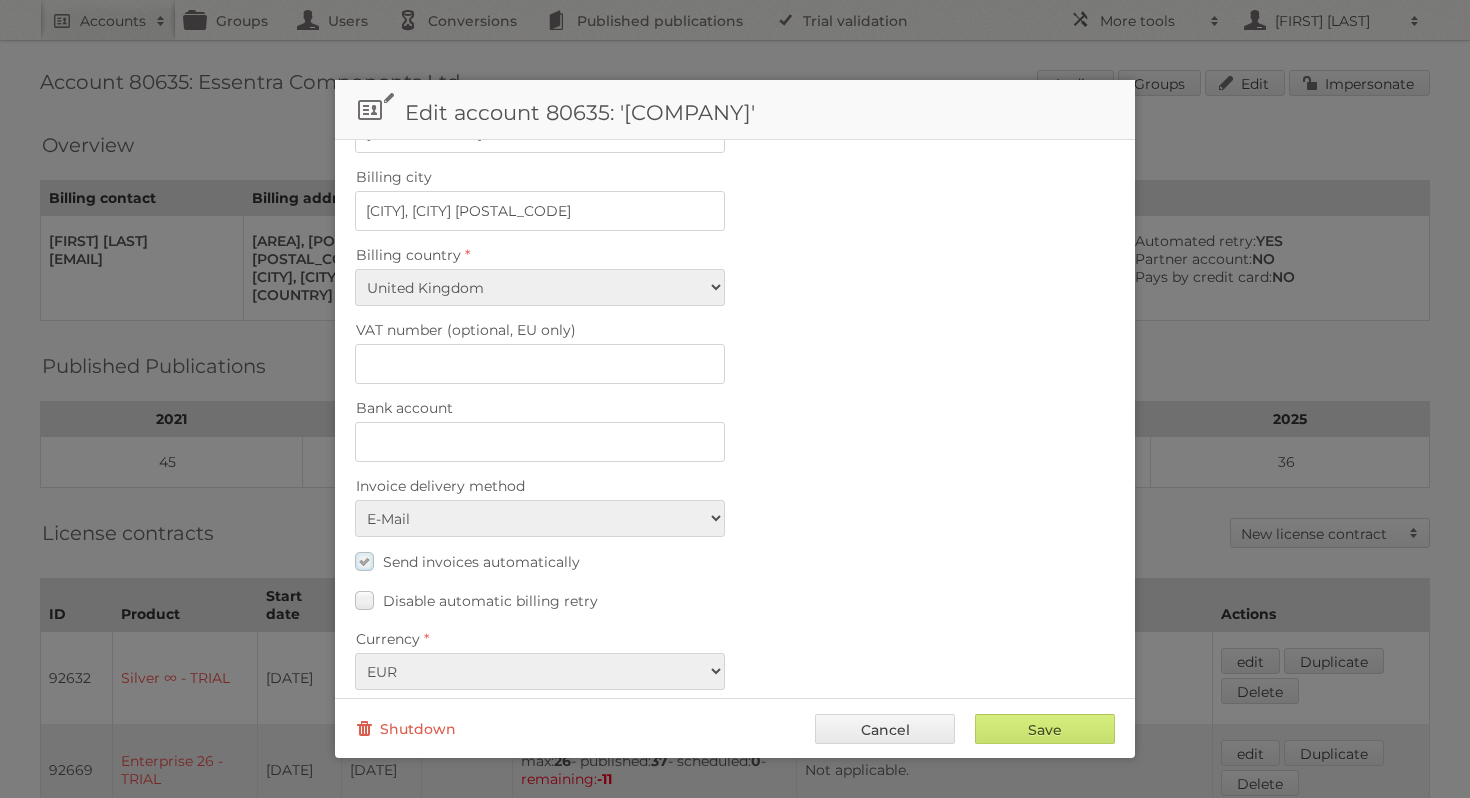 click on "Send invoices automatically" at bounding box center [467, 561] 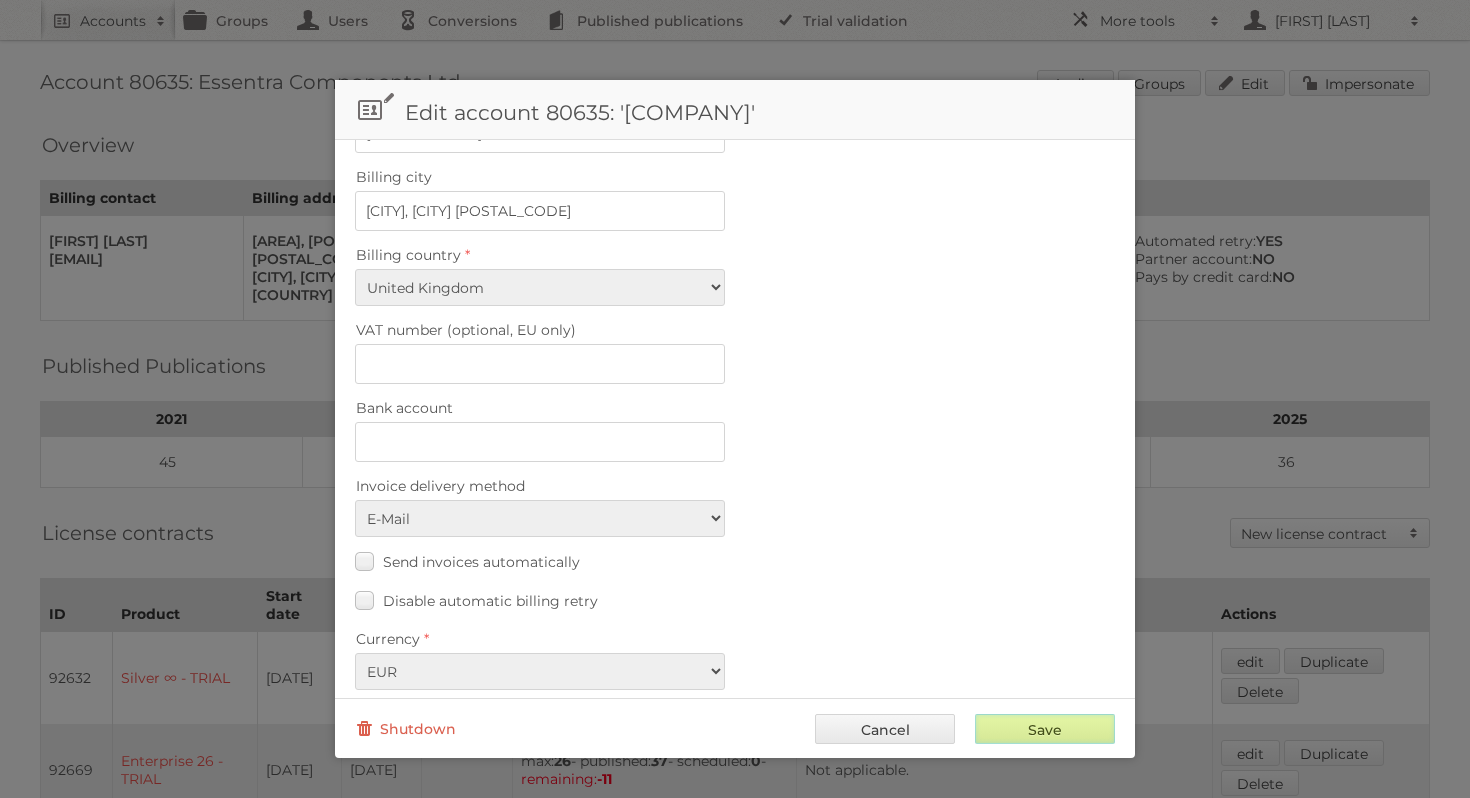 click on "Save" at bounding box center [1045, 729] 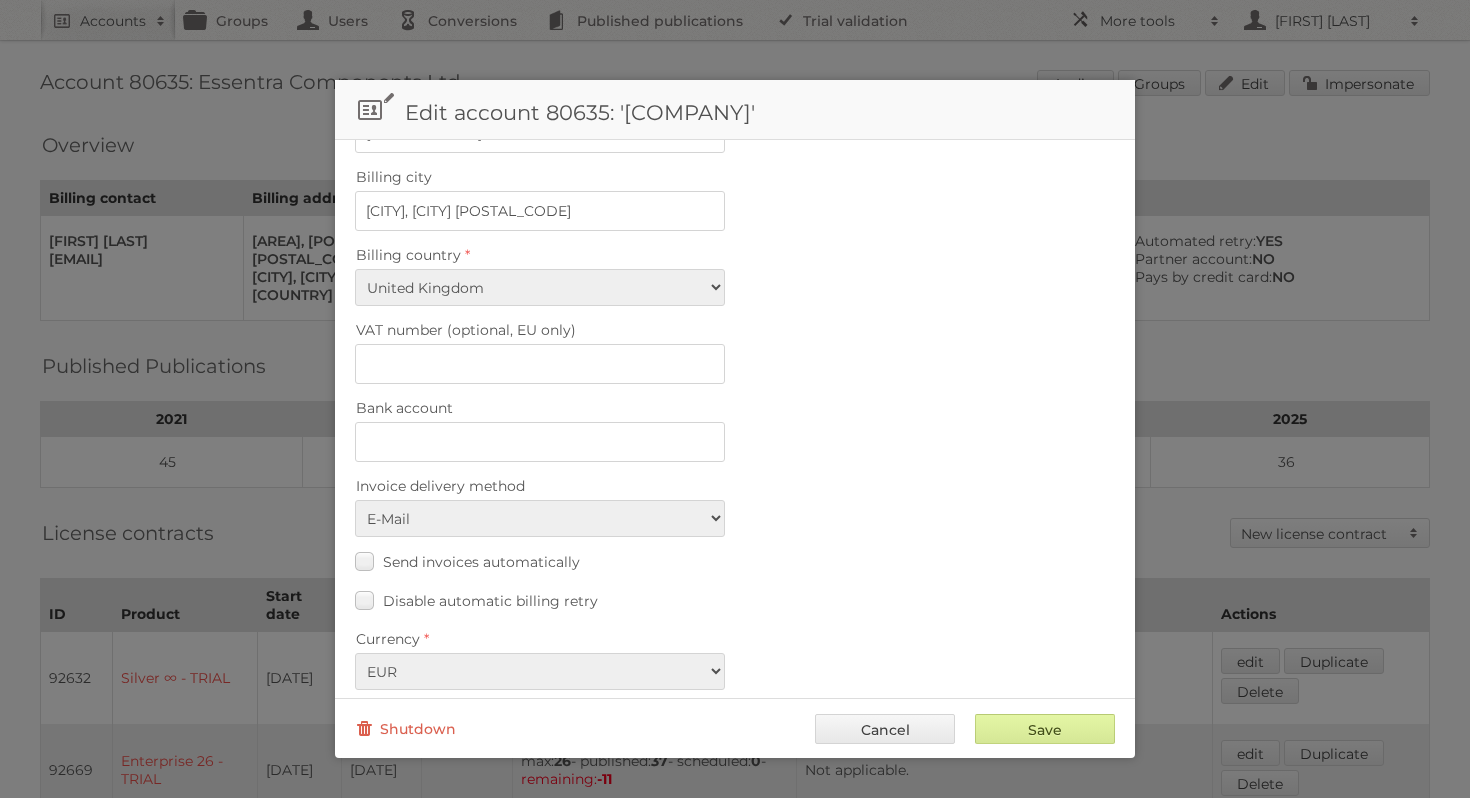 type on "..." 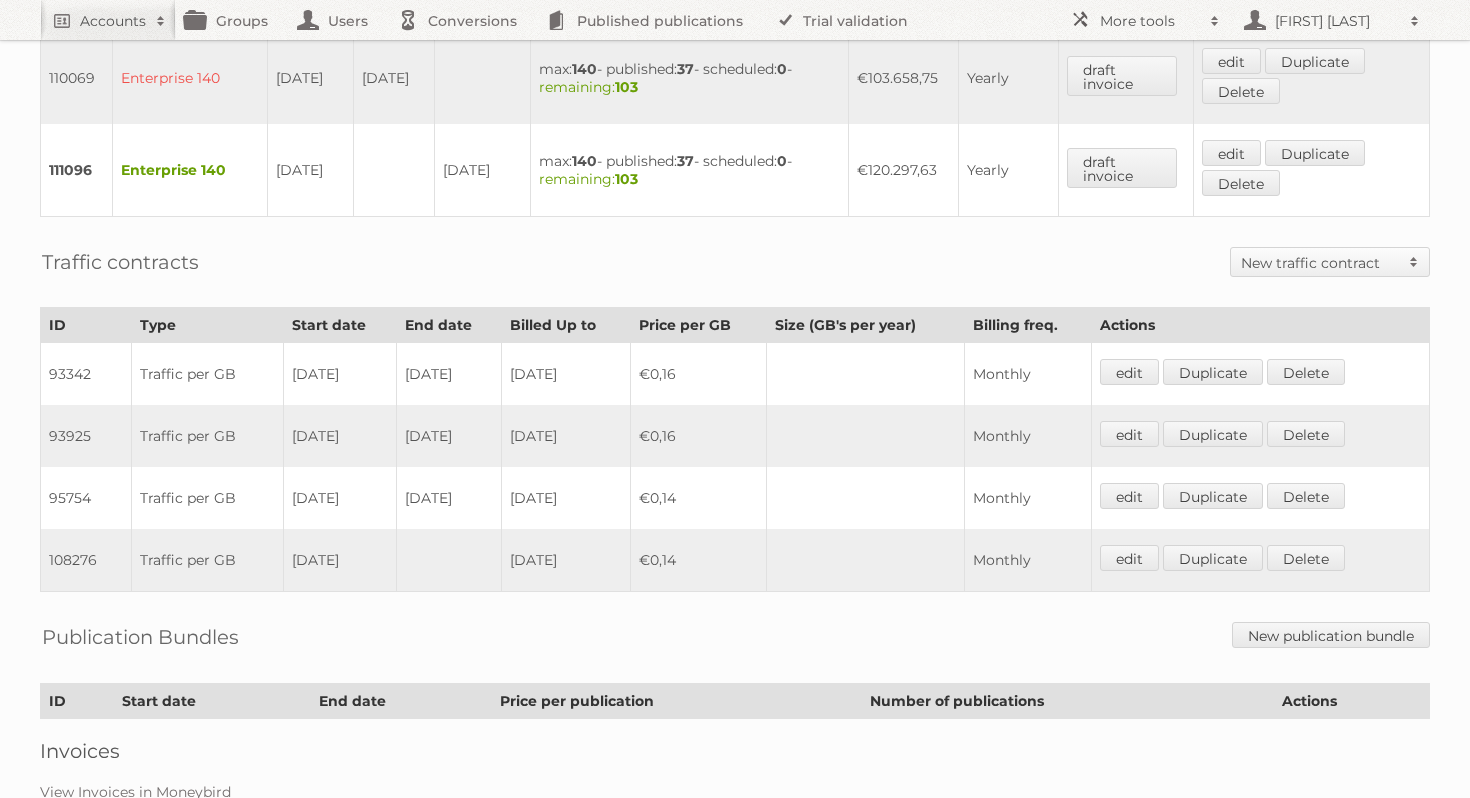 scroll, scrollTop: 1434, scrollLeft: 0, axis: vertical 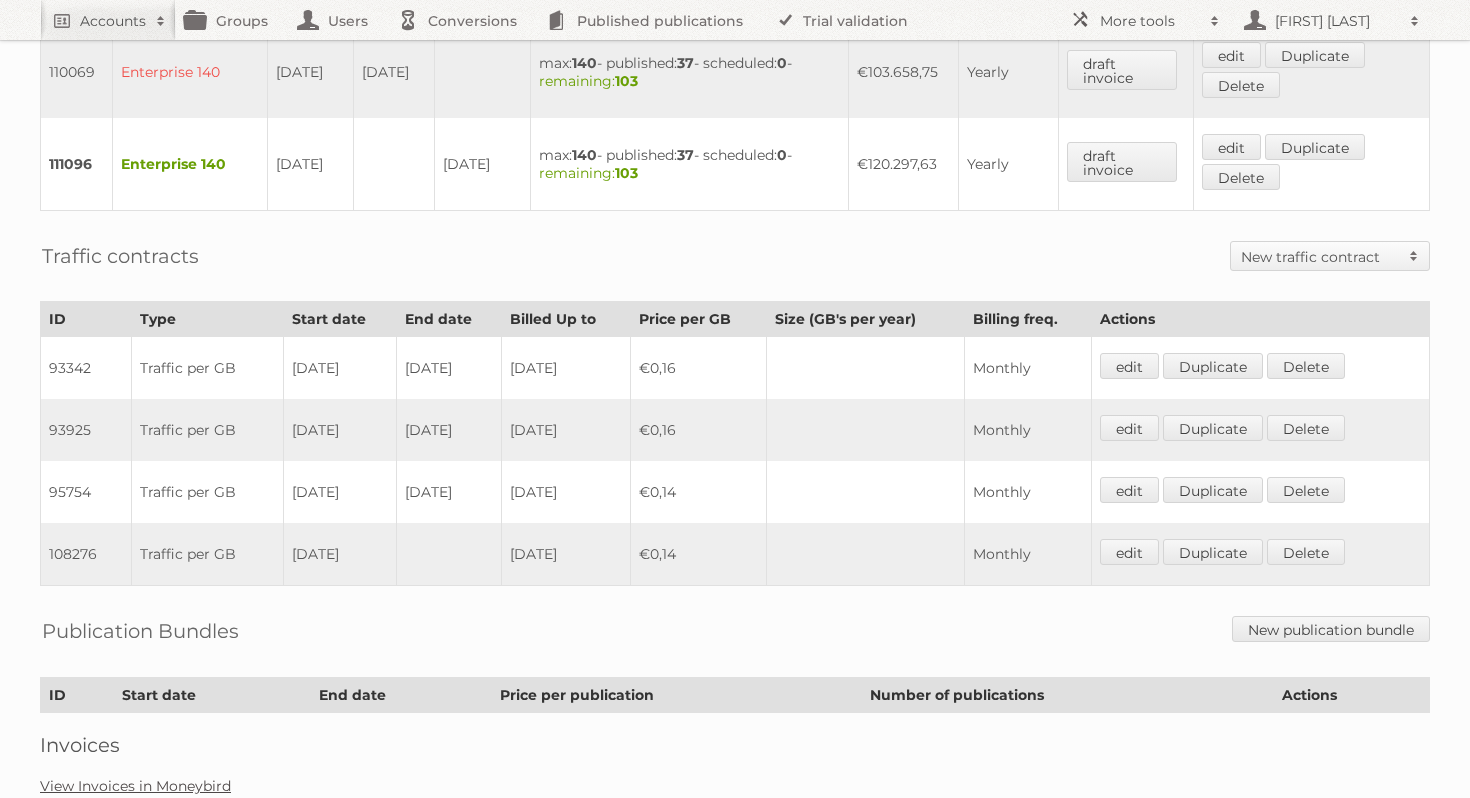 click on "View Invoices in Moneybird" at bounding box center (135, 786) 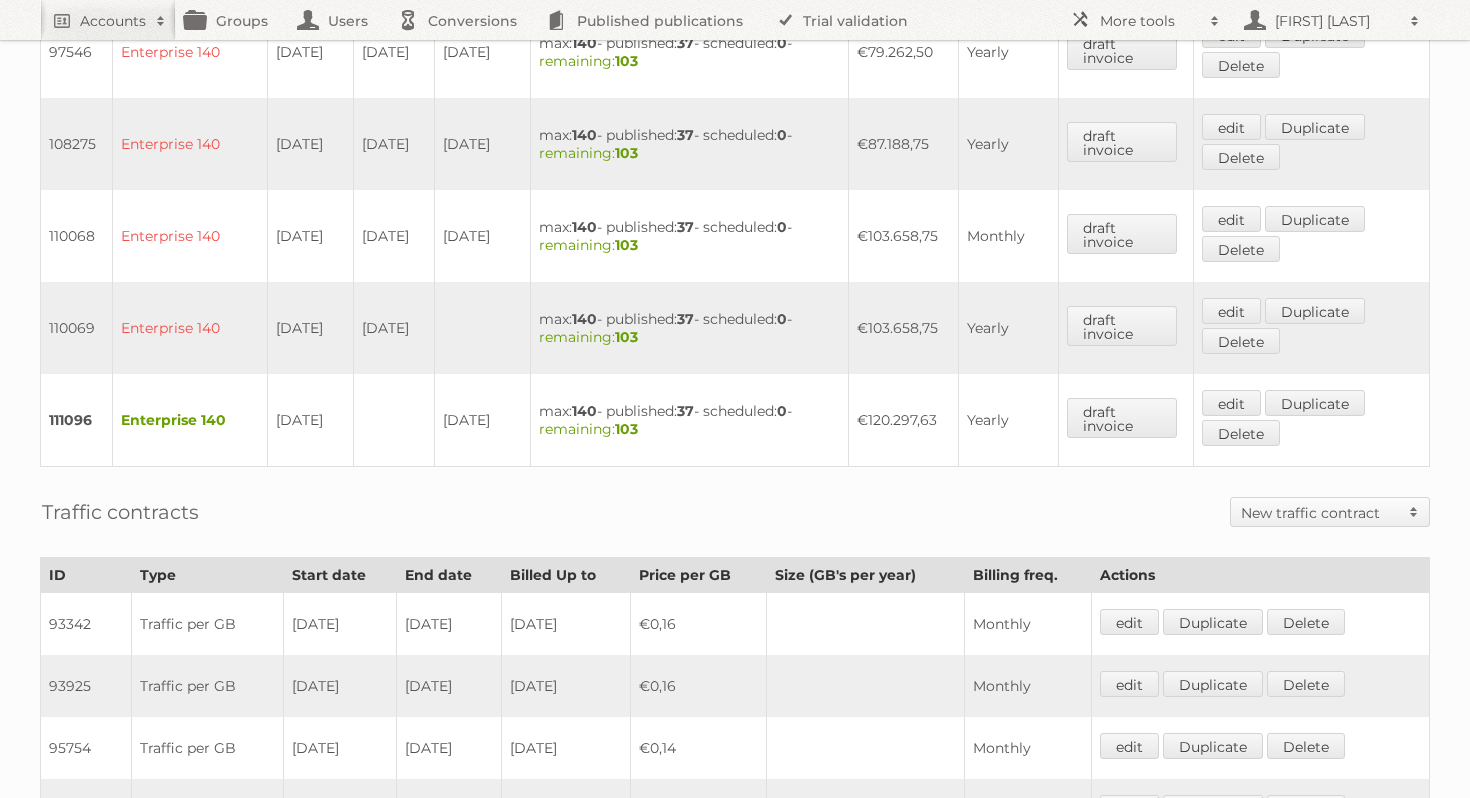 scroll, scrollTop: 1177, scrollLeft: 0, axis: vertical 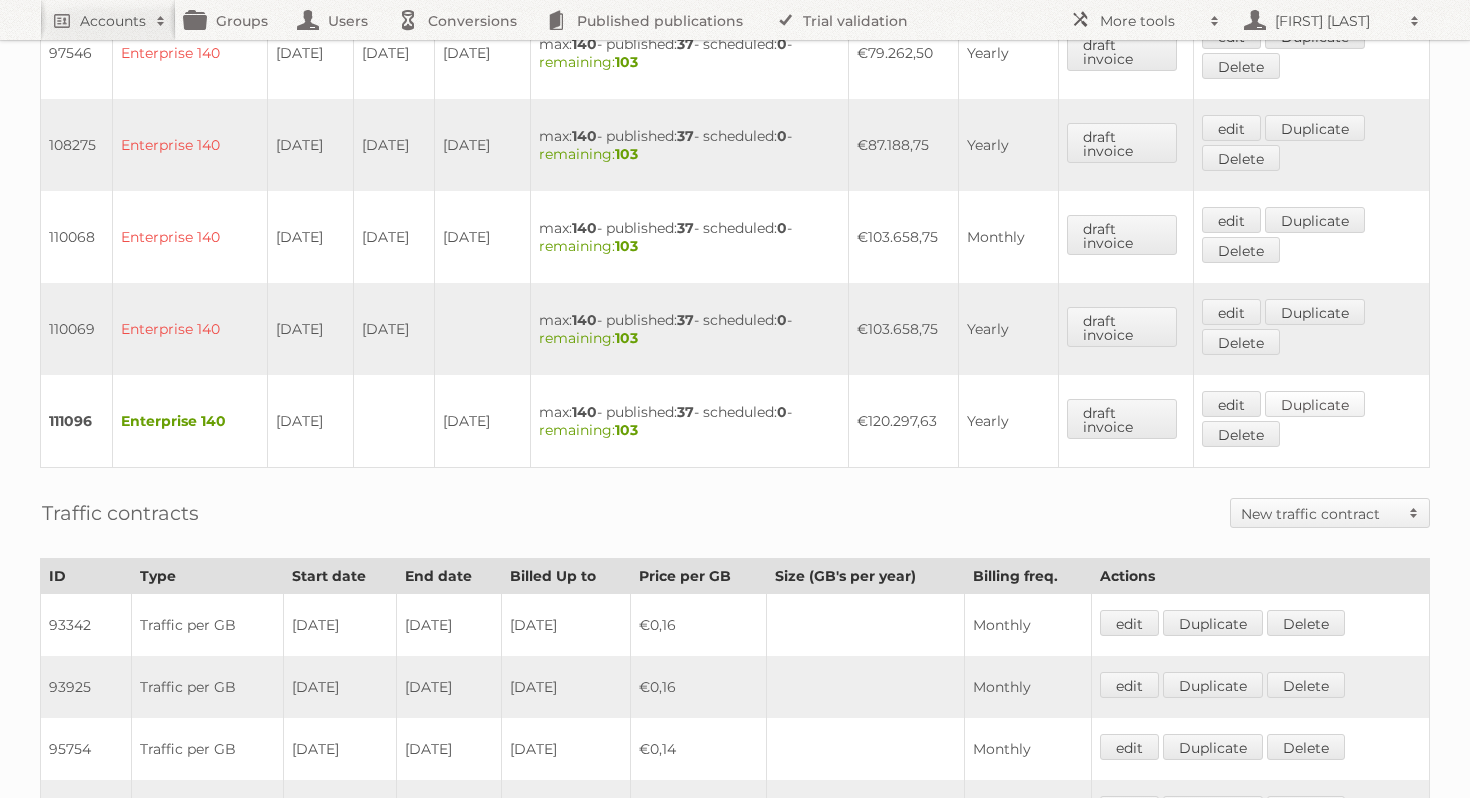 click on "Duplicate" at bounding box center [1315, 404] 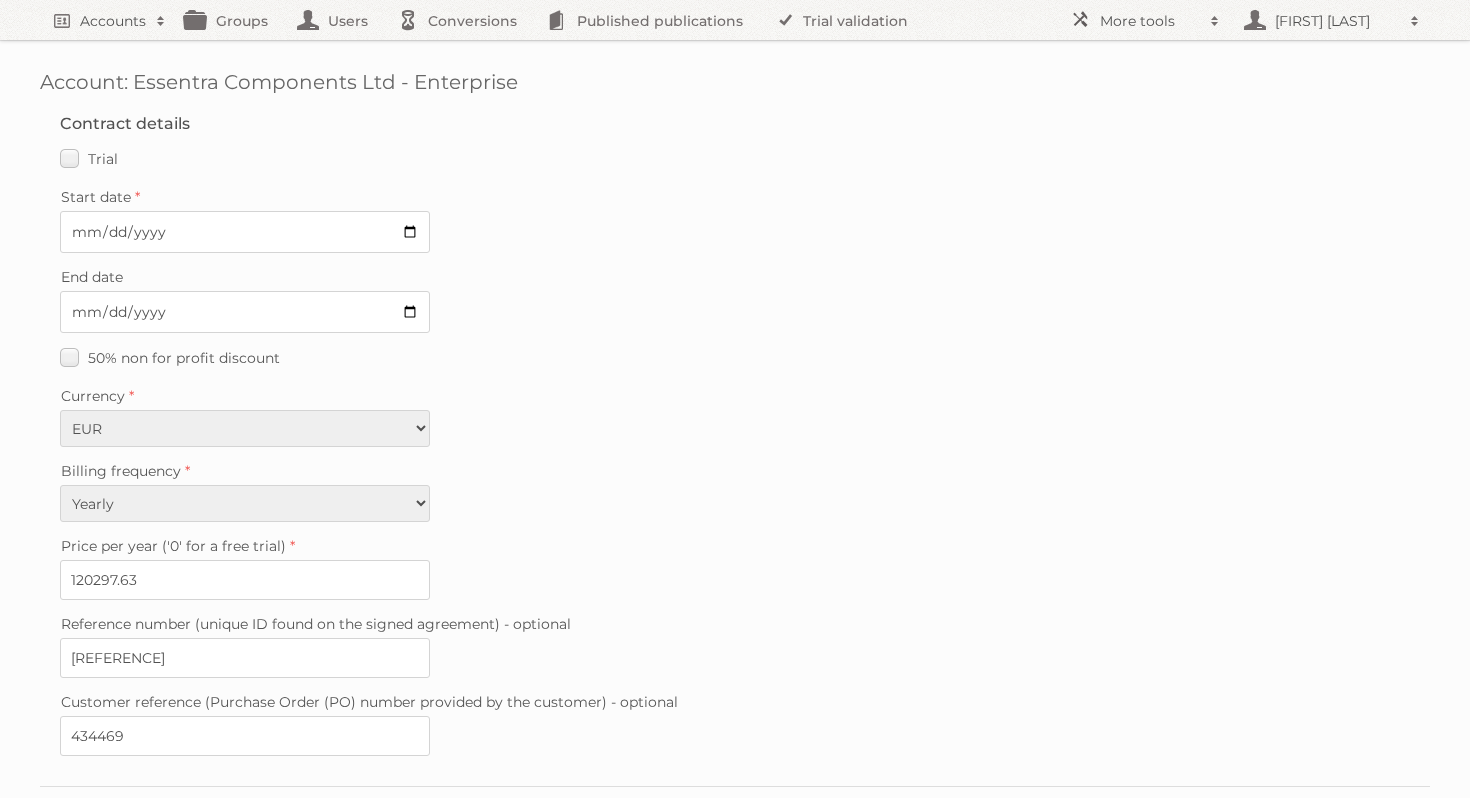 scroll, scrollTop: 0, scrollLeft: 0, axis: both 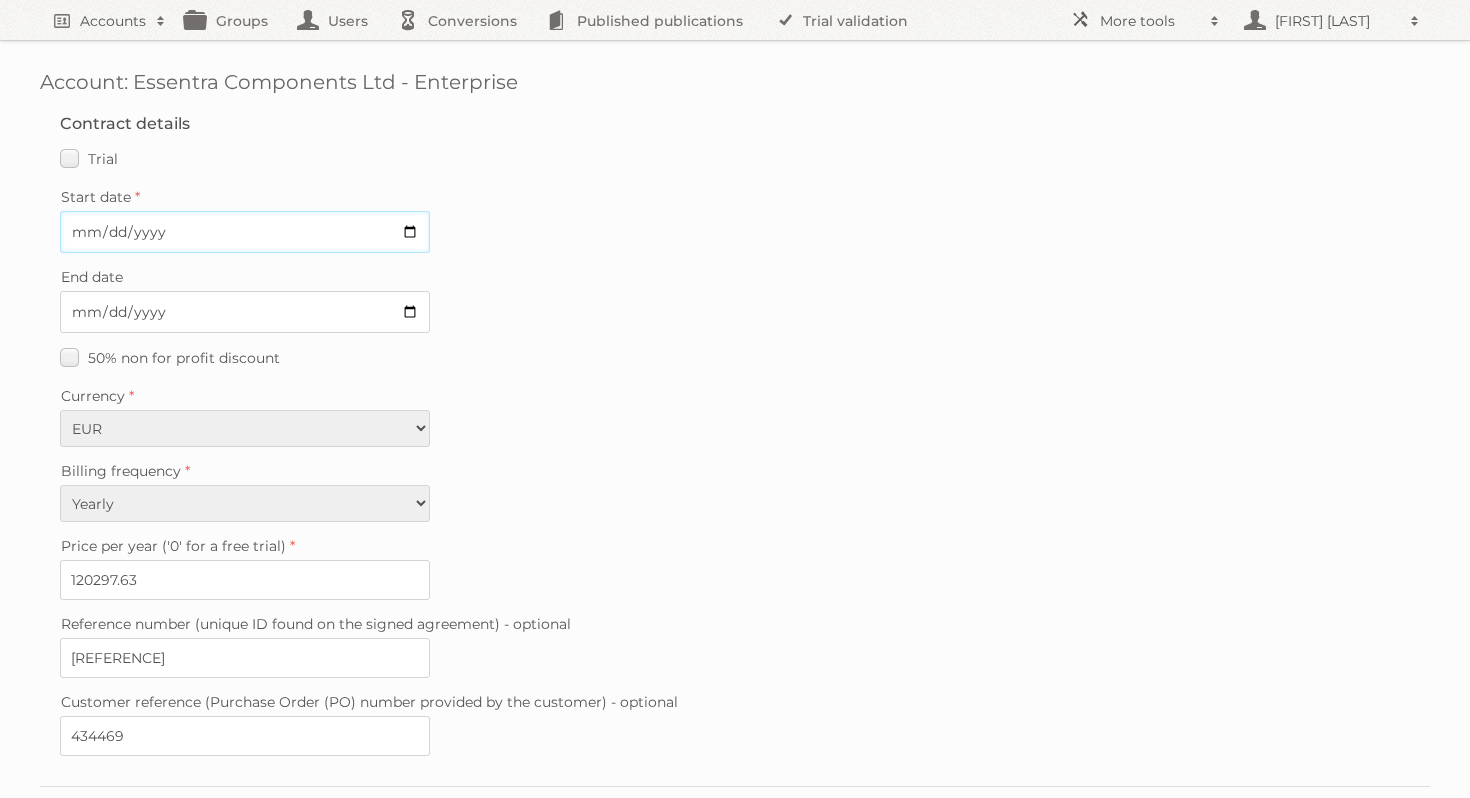 click on "Start date" at bounding box center (245, 232) 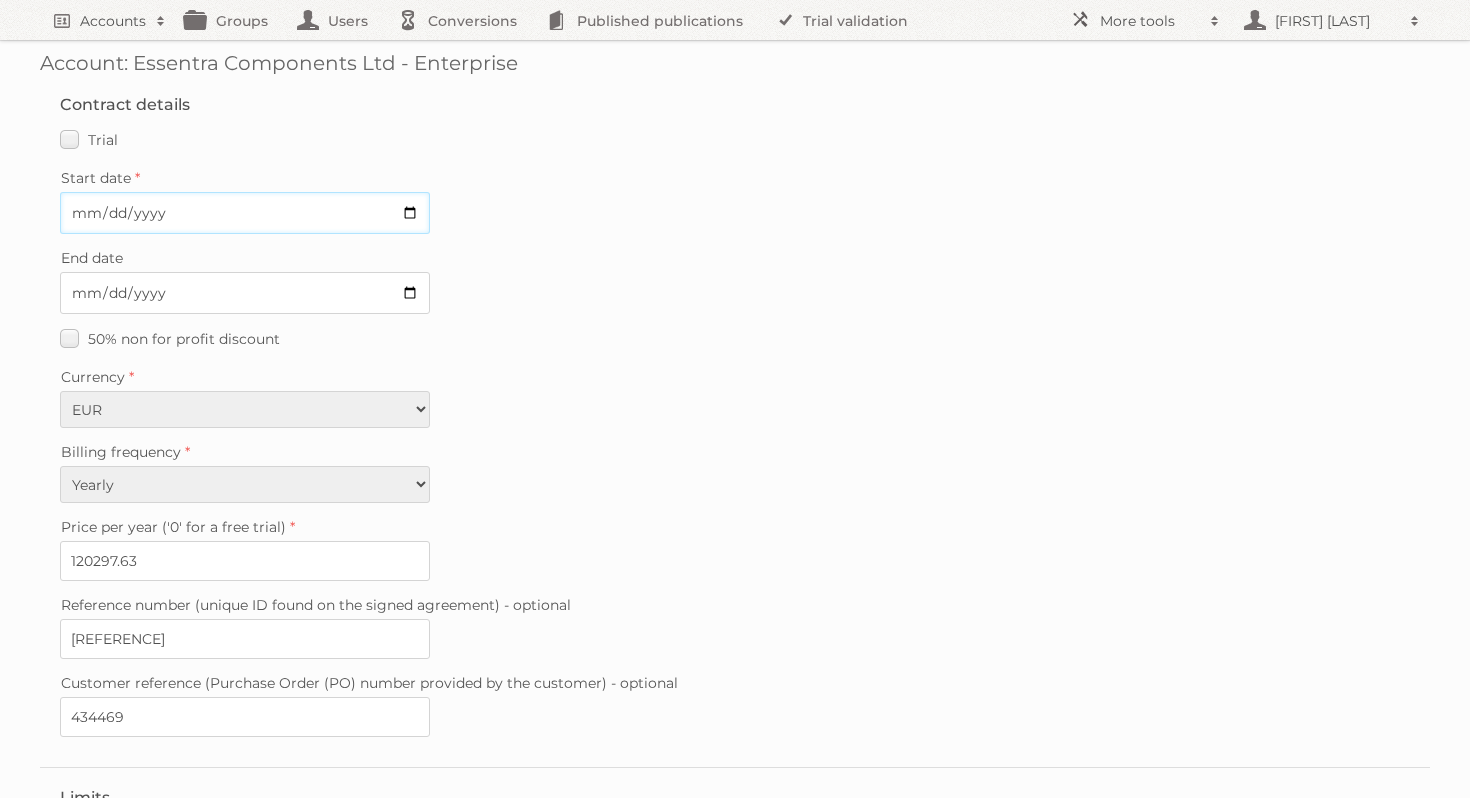 scroll, scrollTop: 24, scrollLeft: 0, axis: vertical 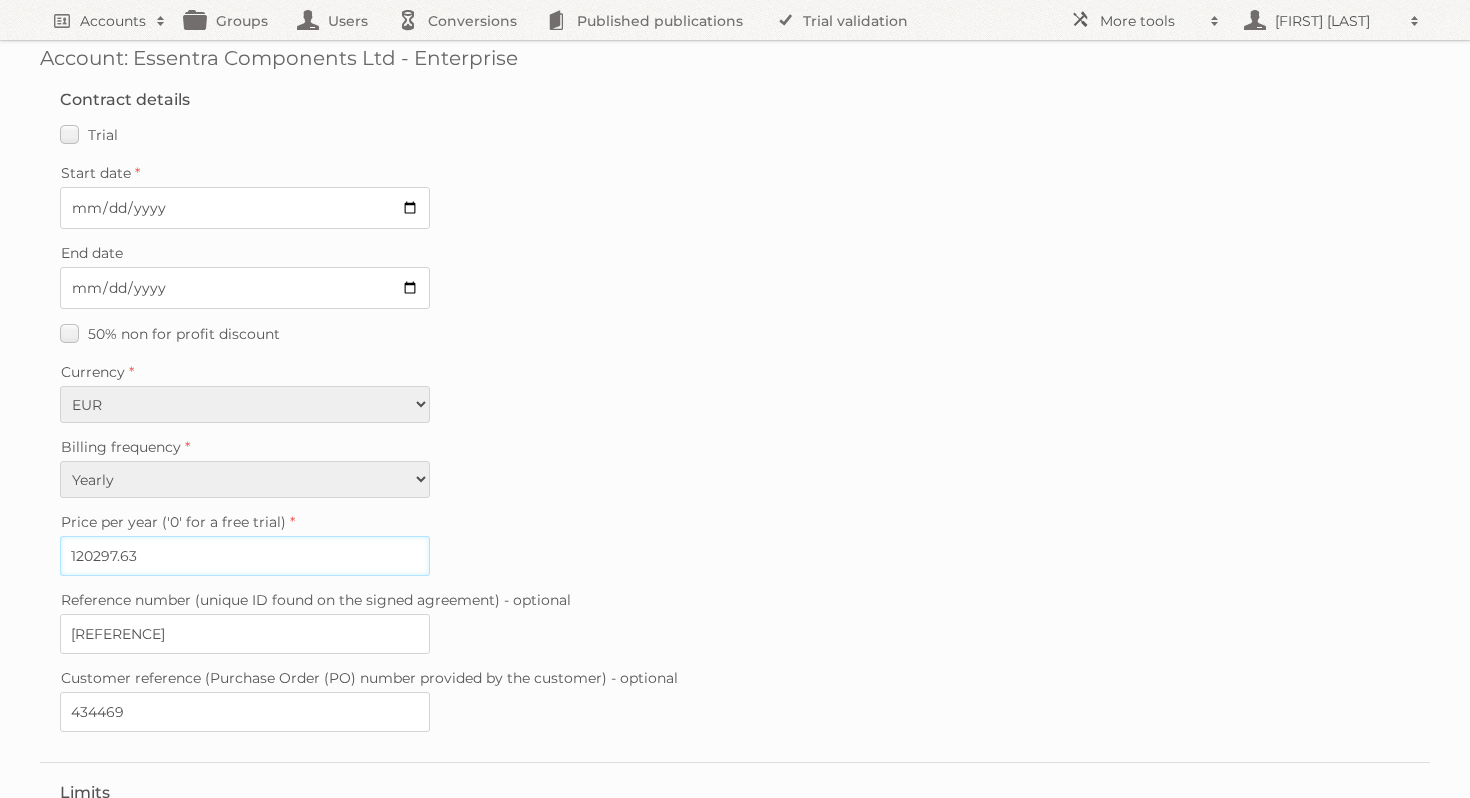 drag, startPoint x: 159, startPoint y: 548, endPoint x: 52, endPoint y: 546, distance: 107.01869 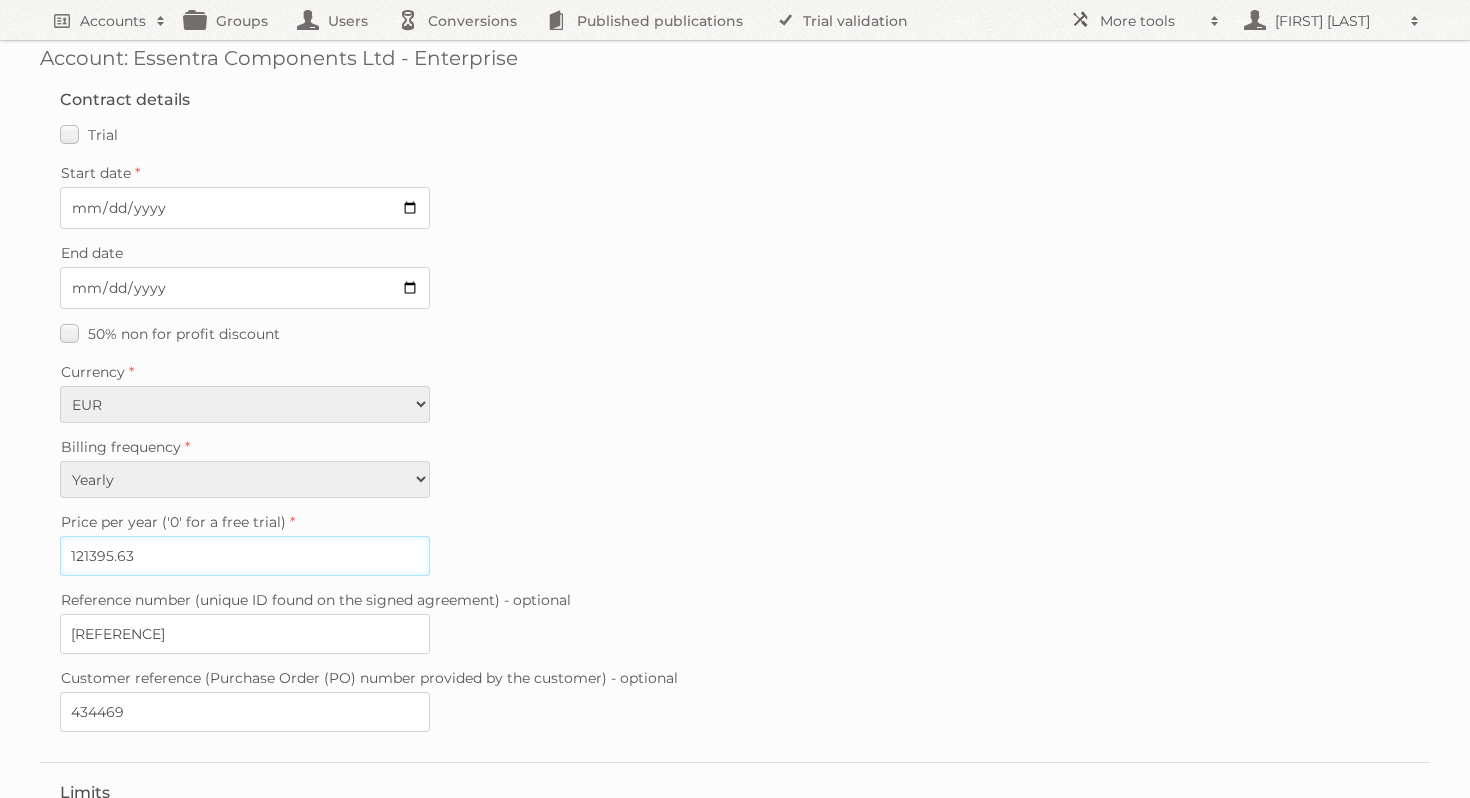 type on "121395.63" 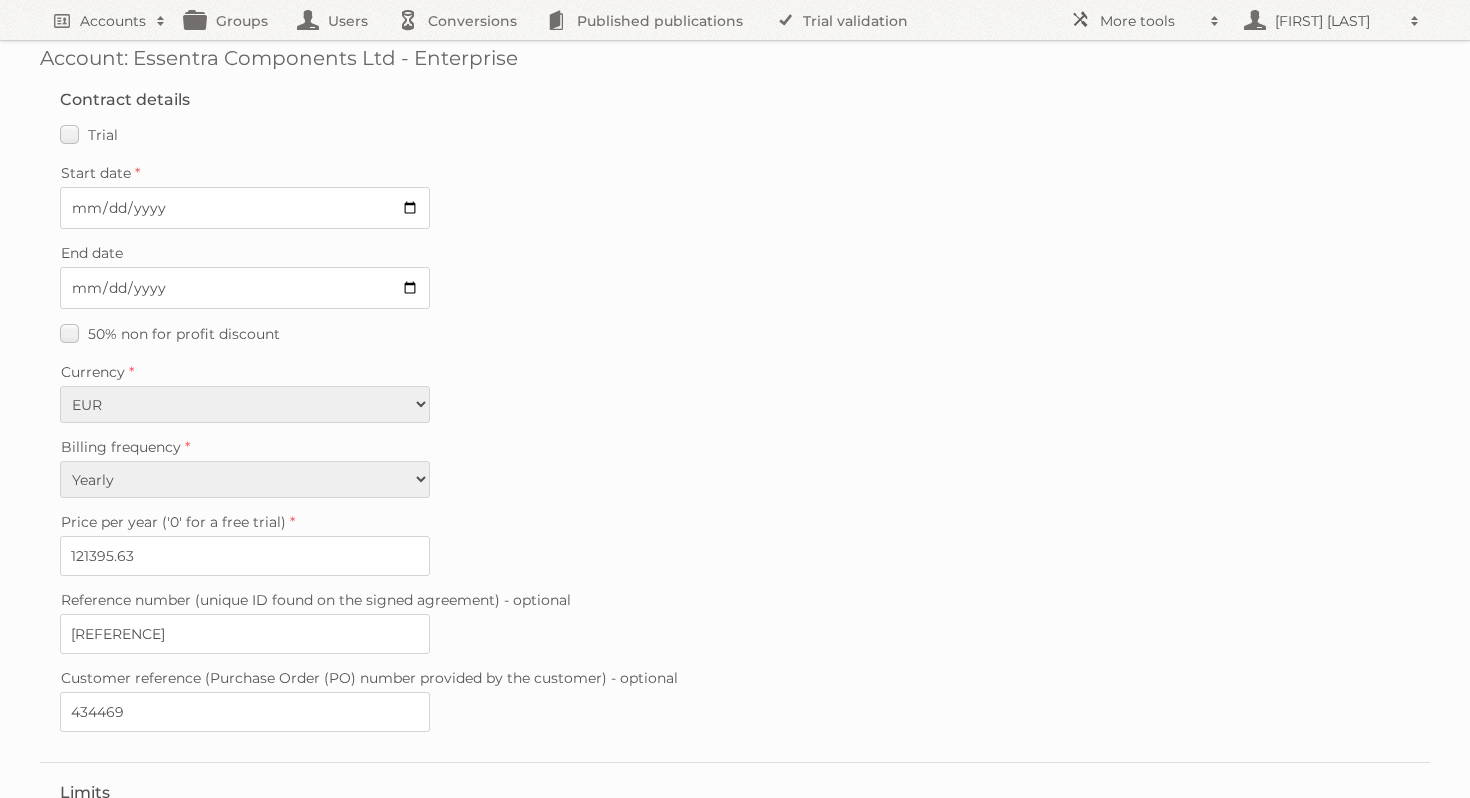 click on "Billing frequency
Monthly
Quarterly
Yearly
Every 2 years" at bounding box center (735, 465) 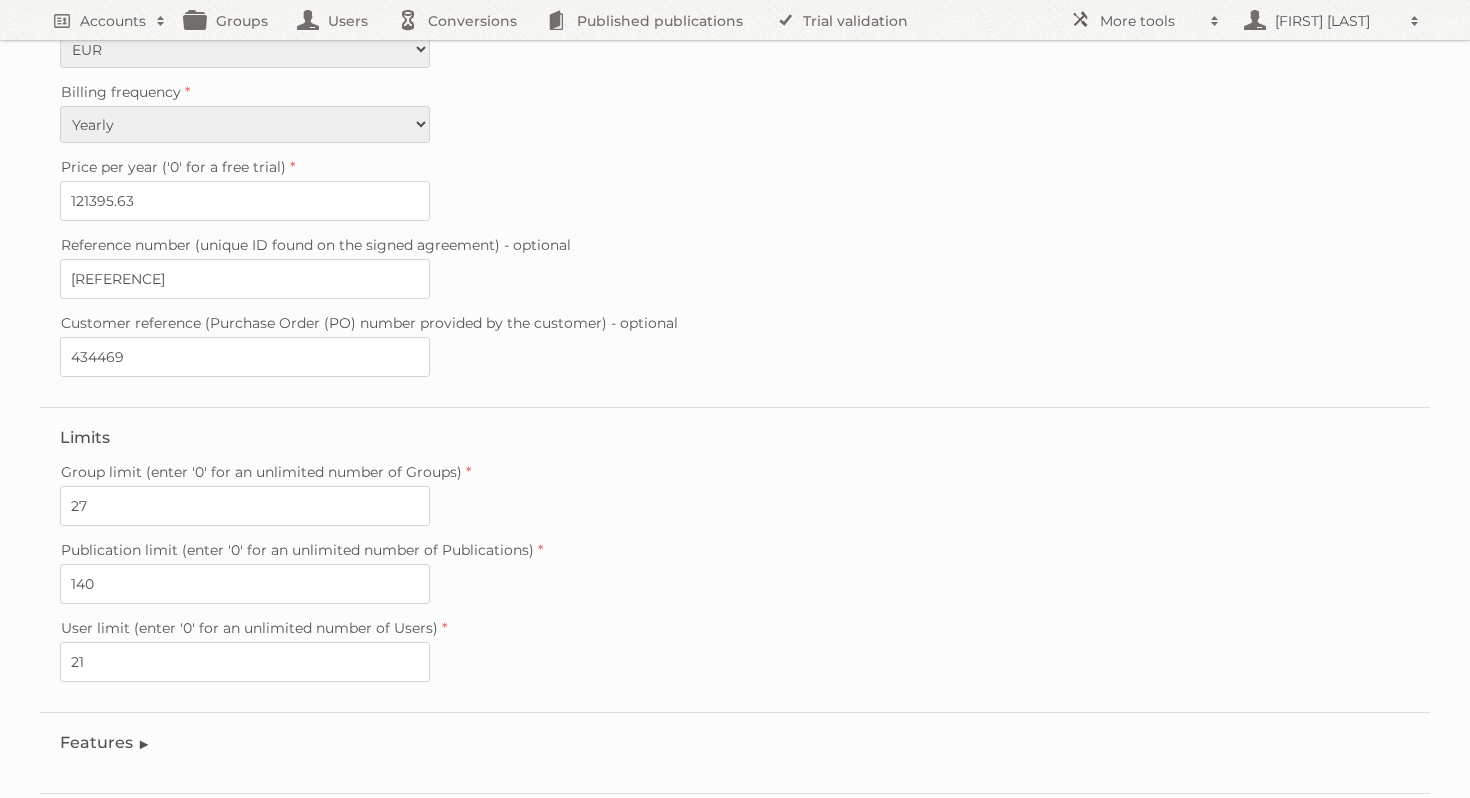 scroll, scrollTop: 476, scrollLeft: 0, axis: vertical 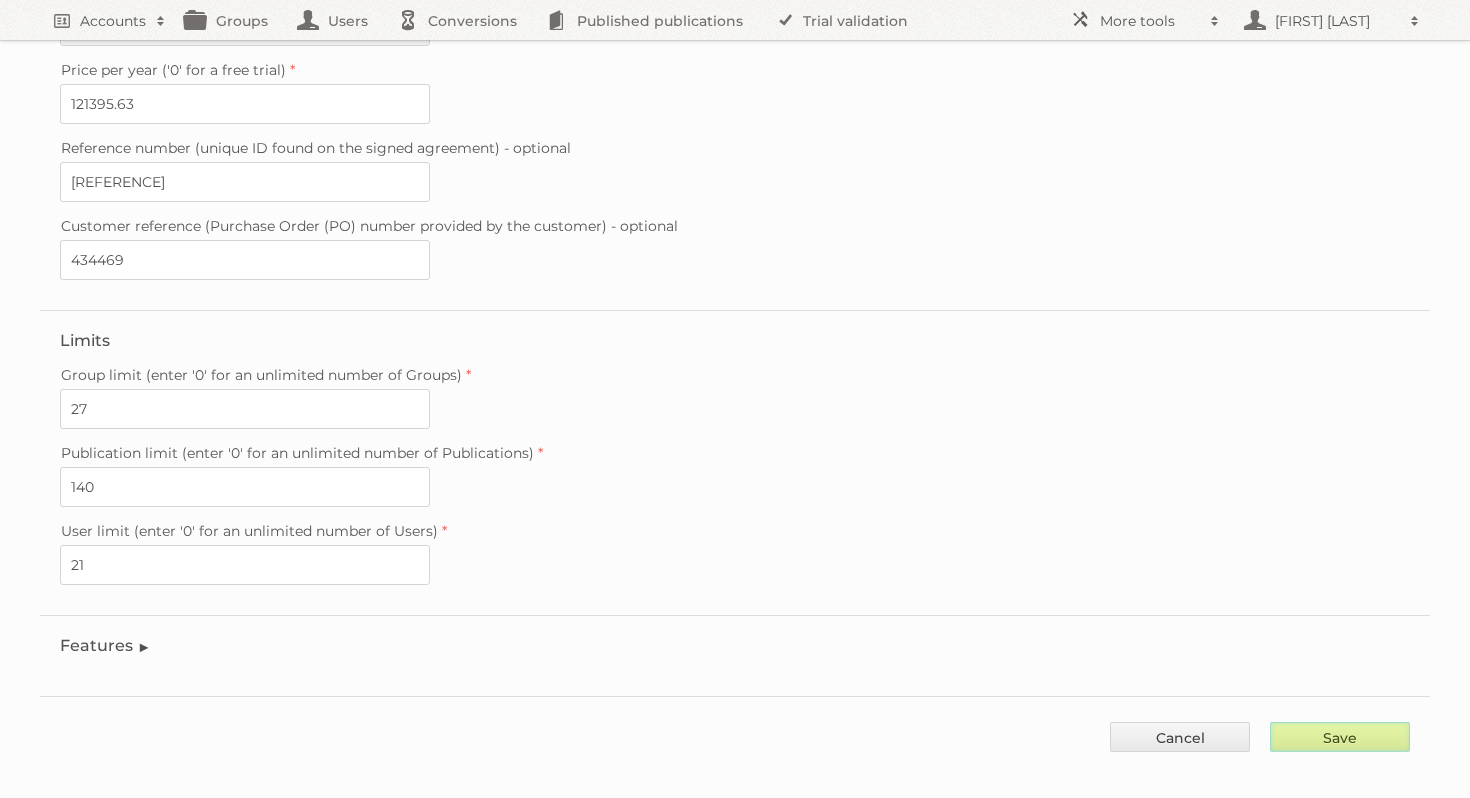 click on "Save" at bounding box center (1340, 737) 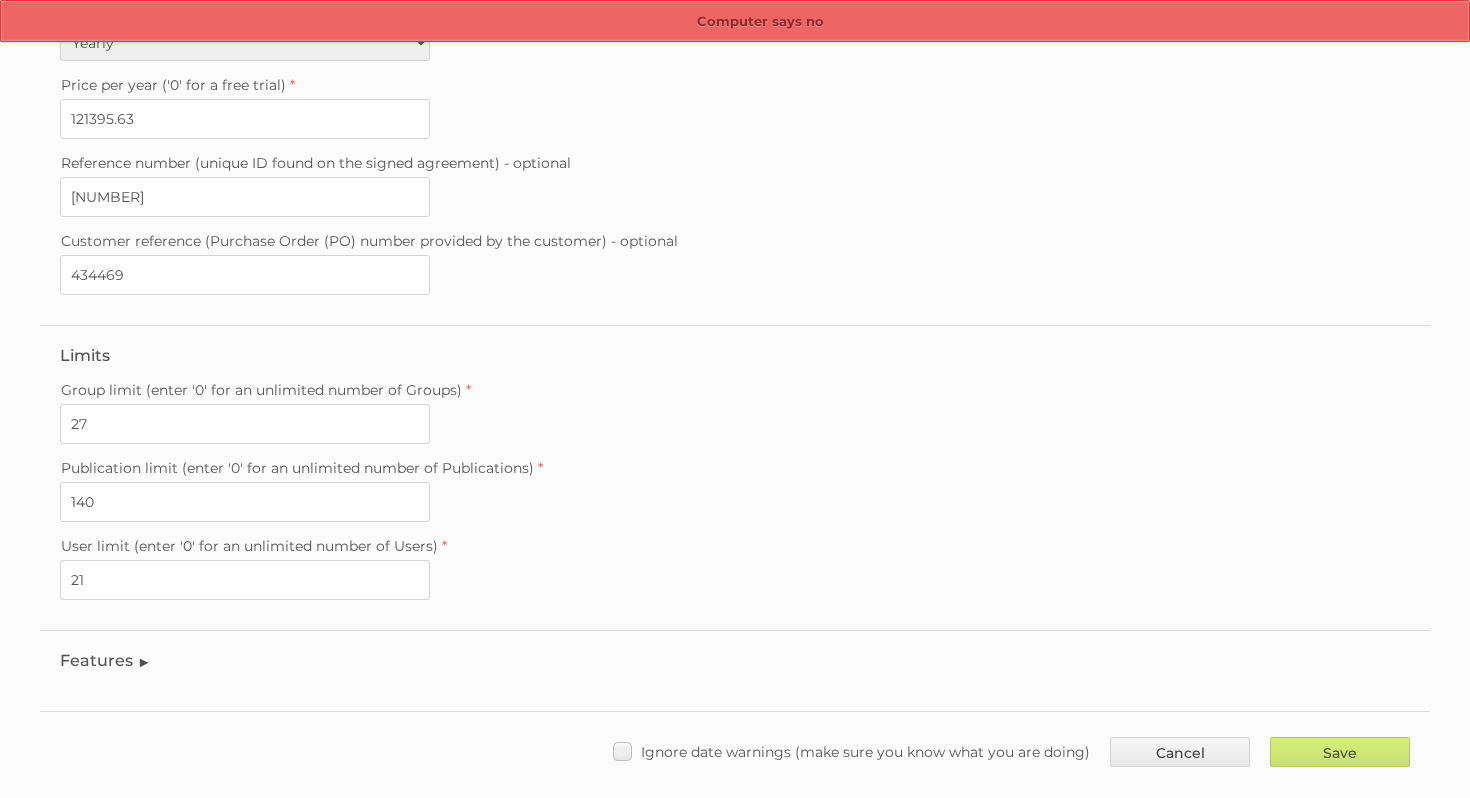 scroll, scrollTop: 476, scrollLeft: 0, axis: vertical 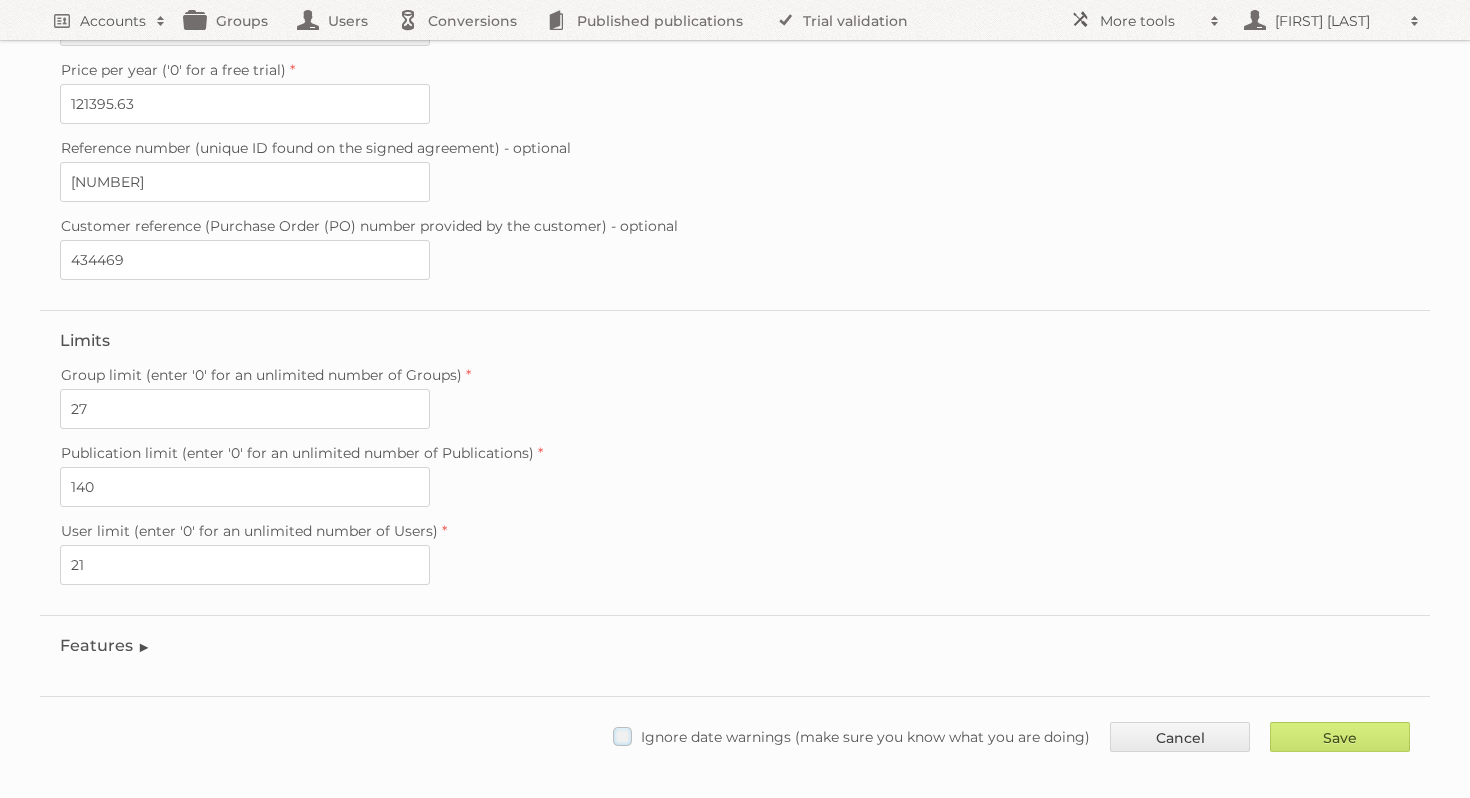 click on "Ignore date warnings (make sure you know what you are doing)" at bounding box center (851, 736) 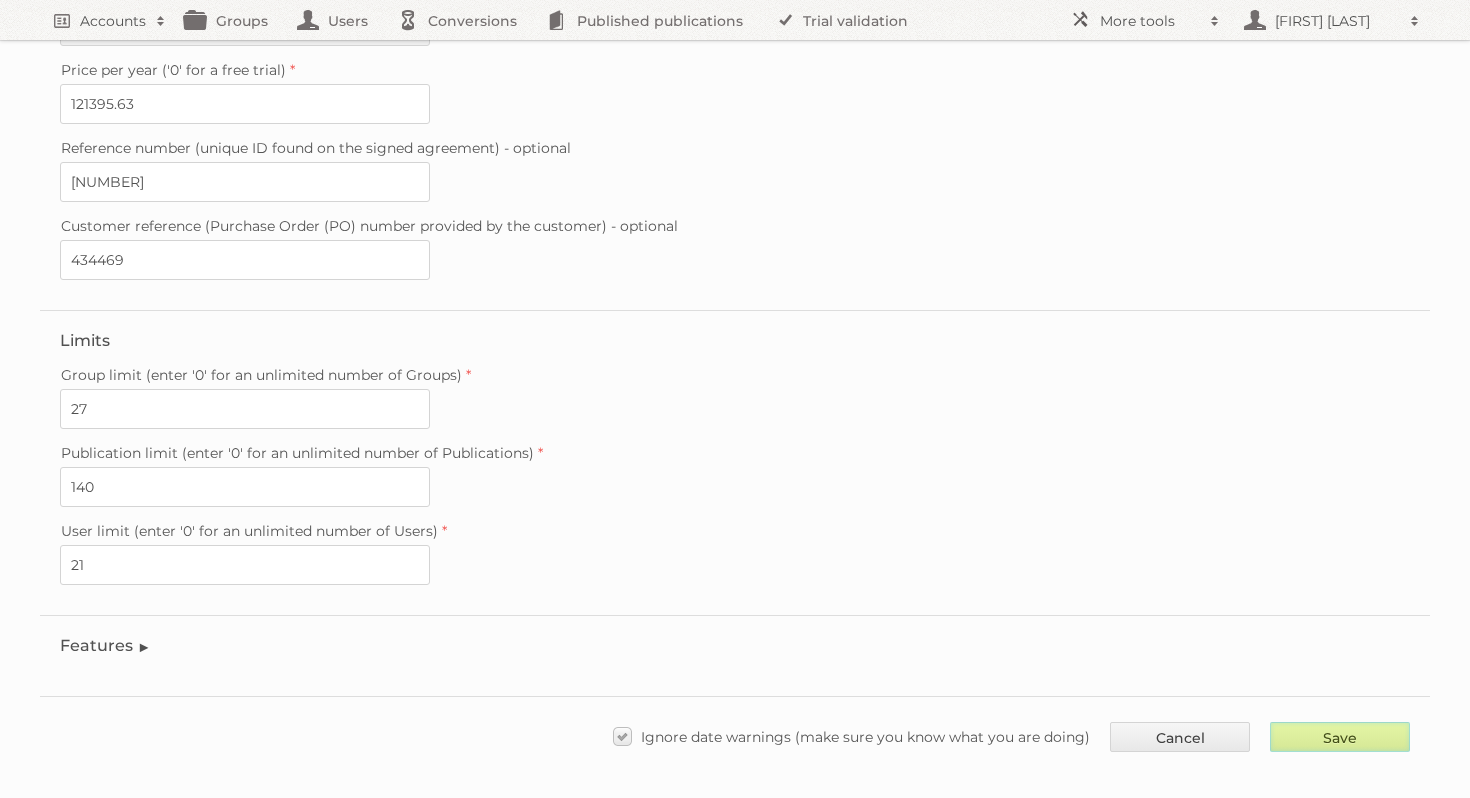 click on "Save" at bounding box center (1340, 737) 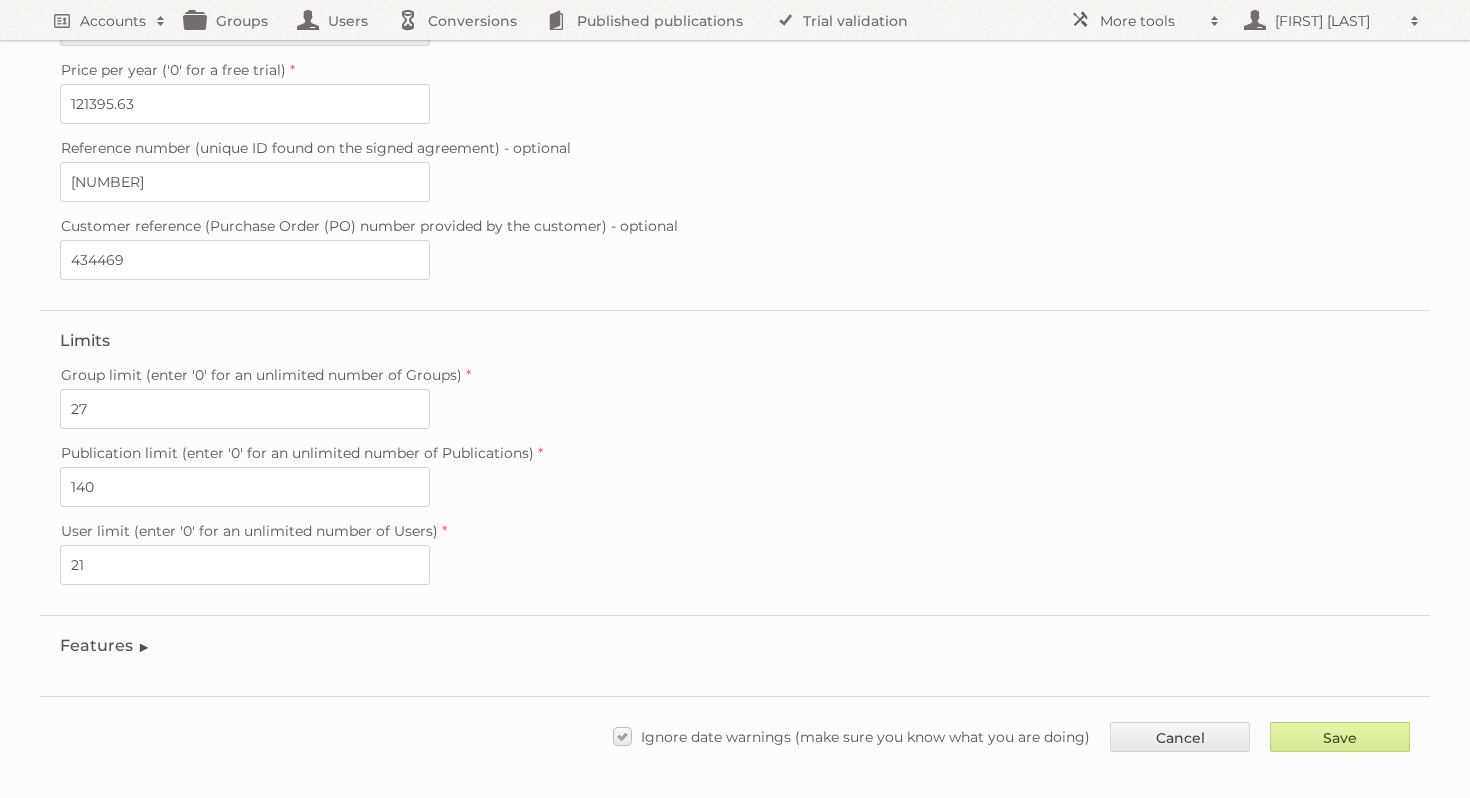 type on "..." 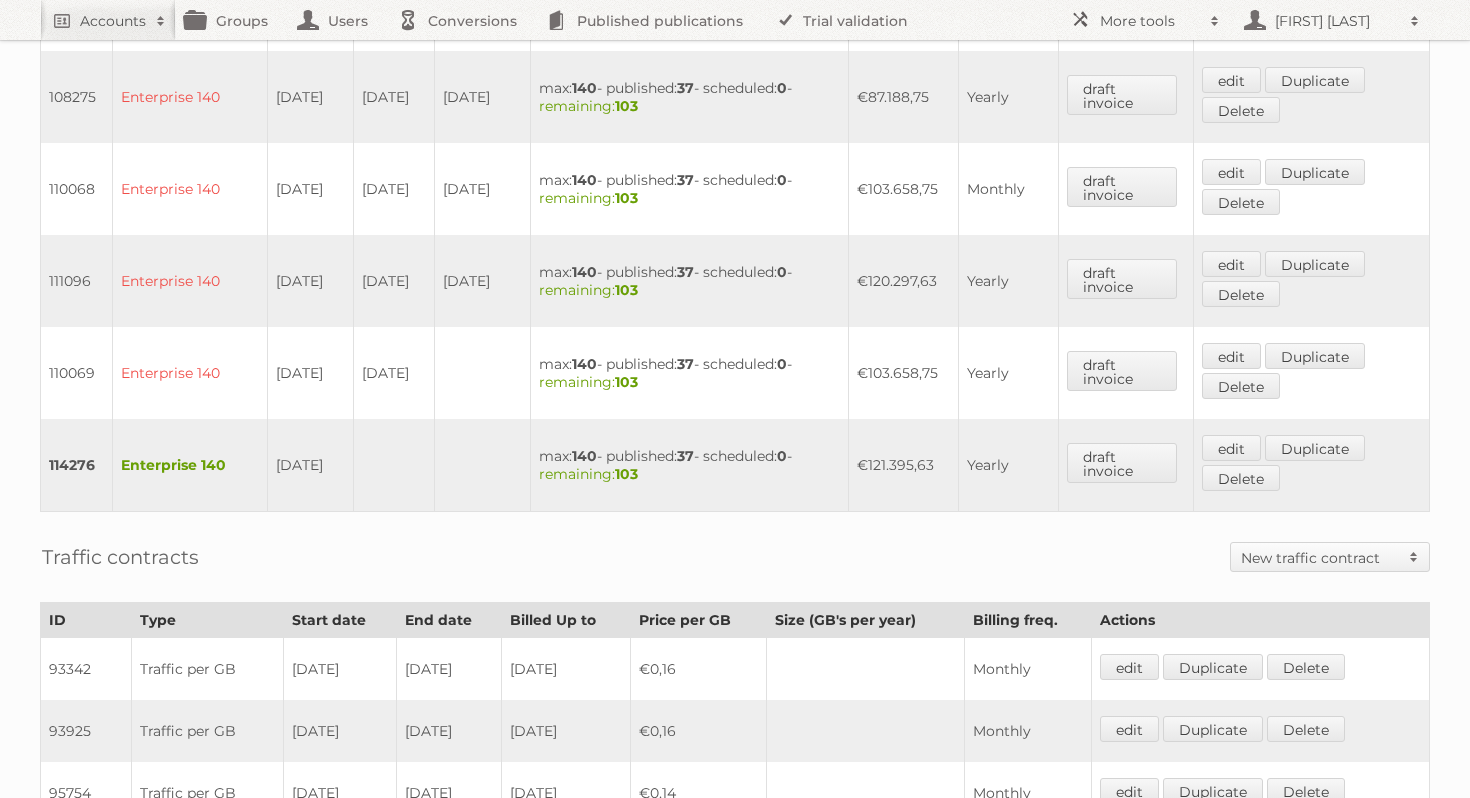 scroll, scrollTop: 1222, scrollLeft: 0, axis: vertical 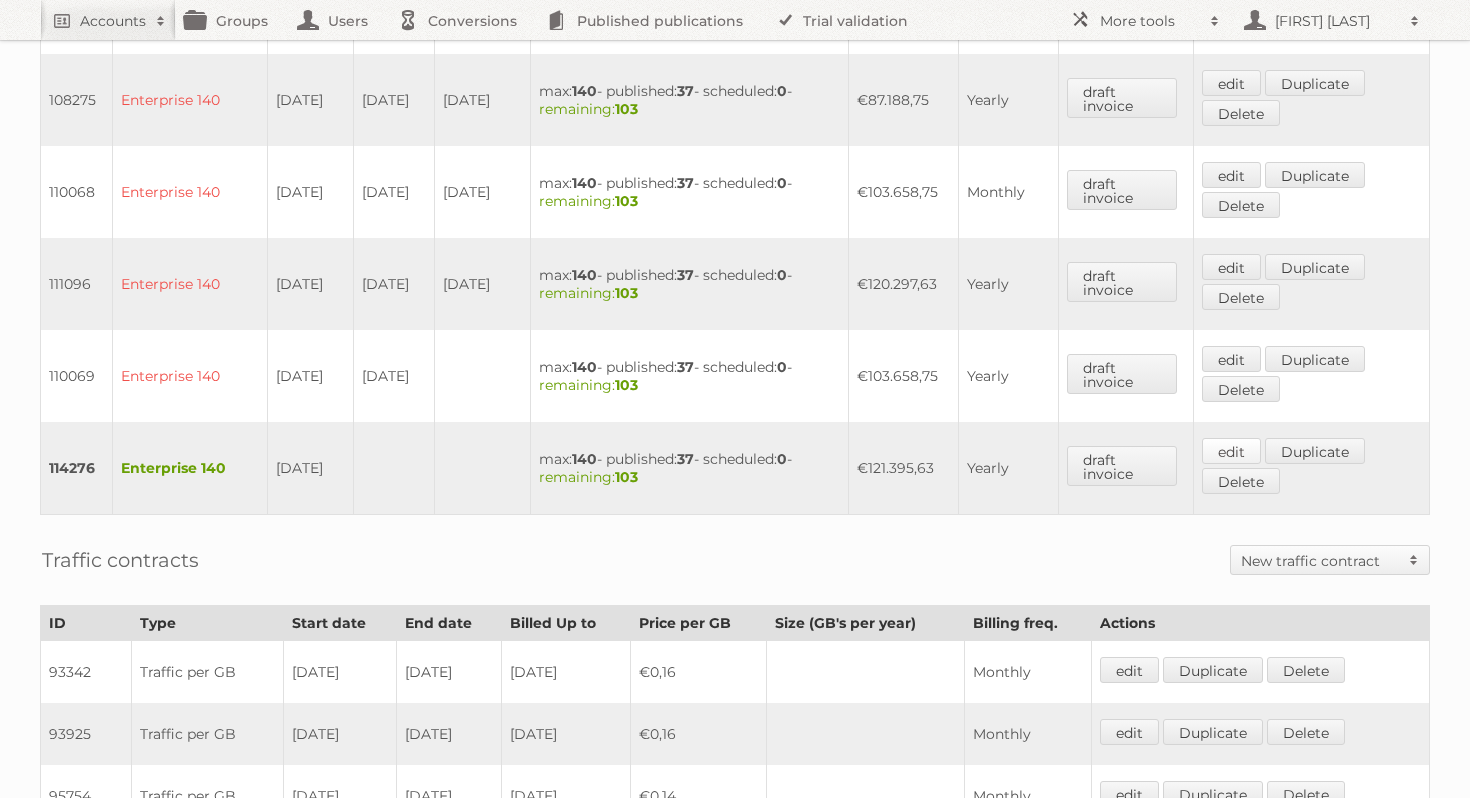 click on "edit" at bounding box center (1231, 451) 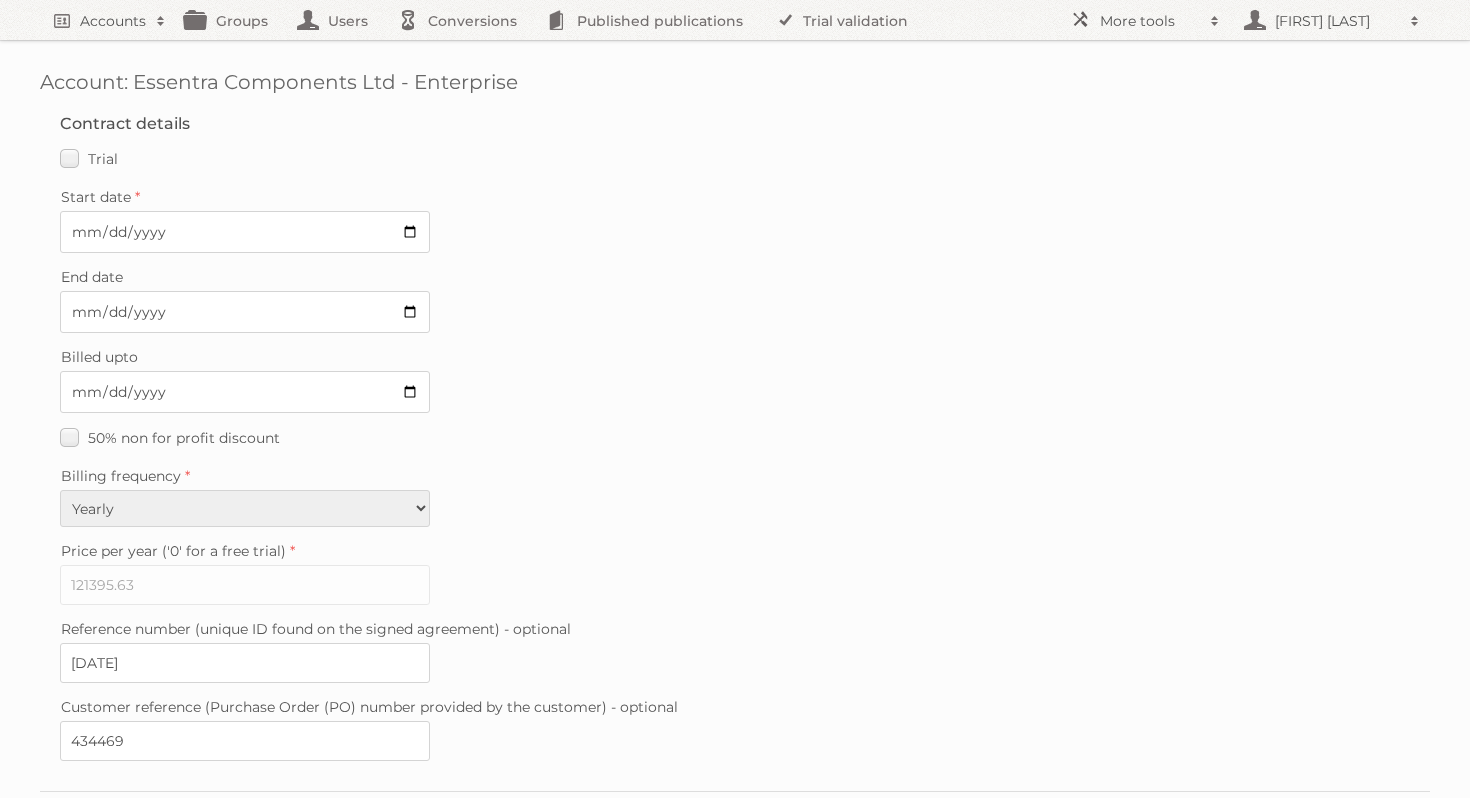 scroll, scrollTop: 0, scrollLeft: 0, axis: both 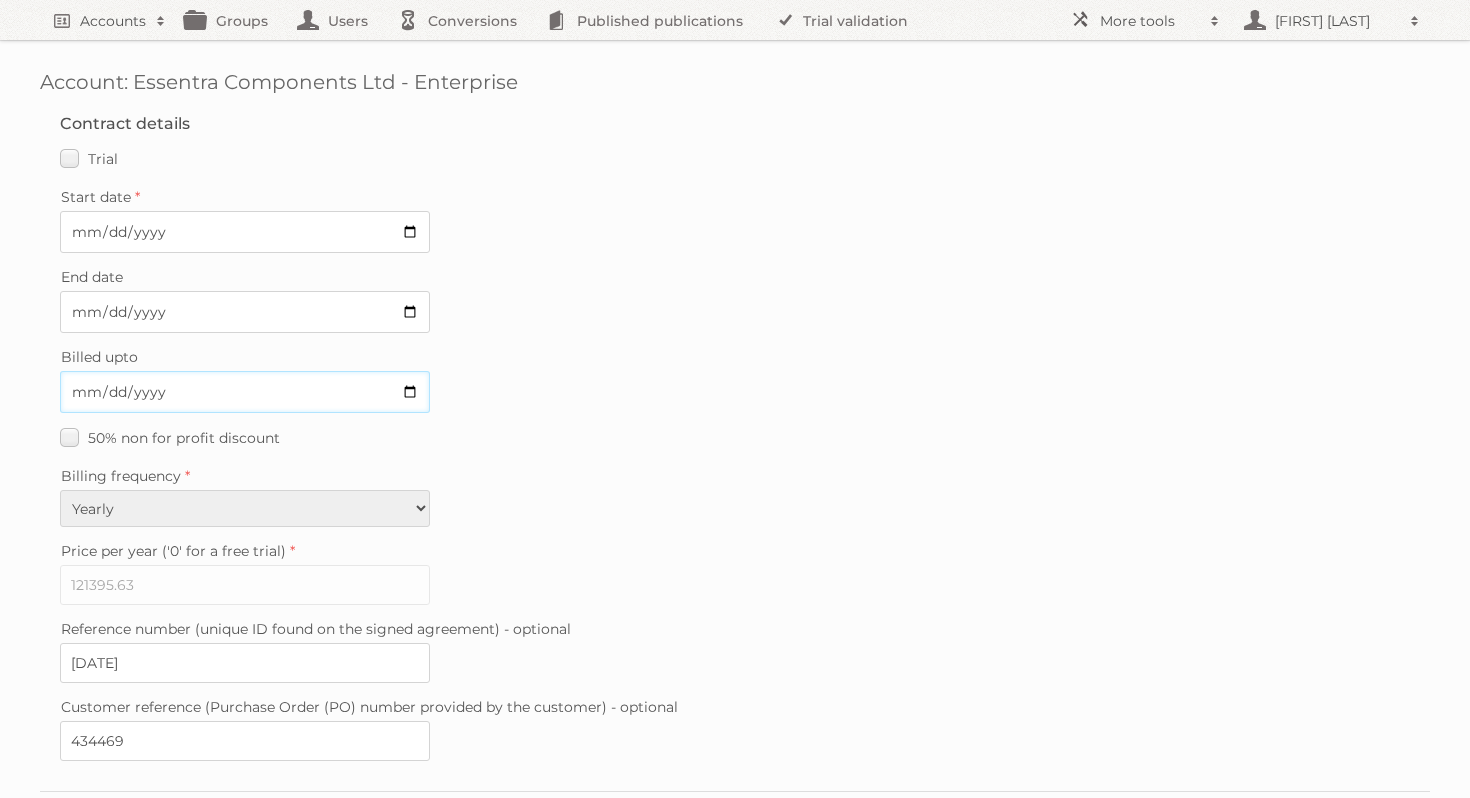 click on "Billed upto" at bounding box center [245, 392] 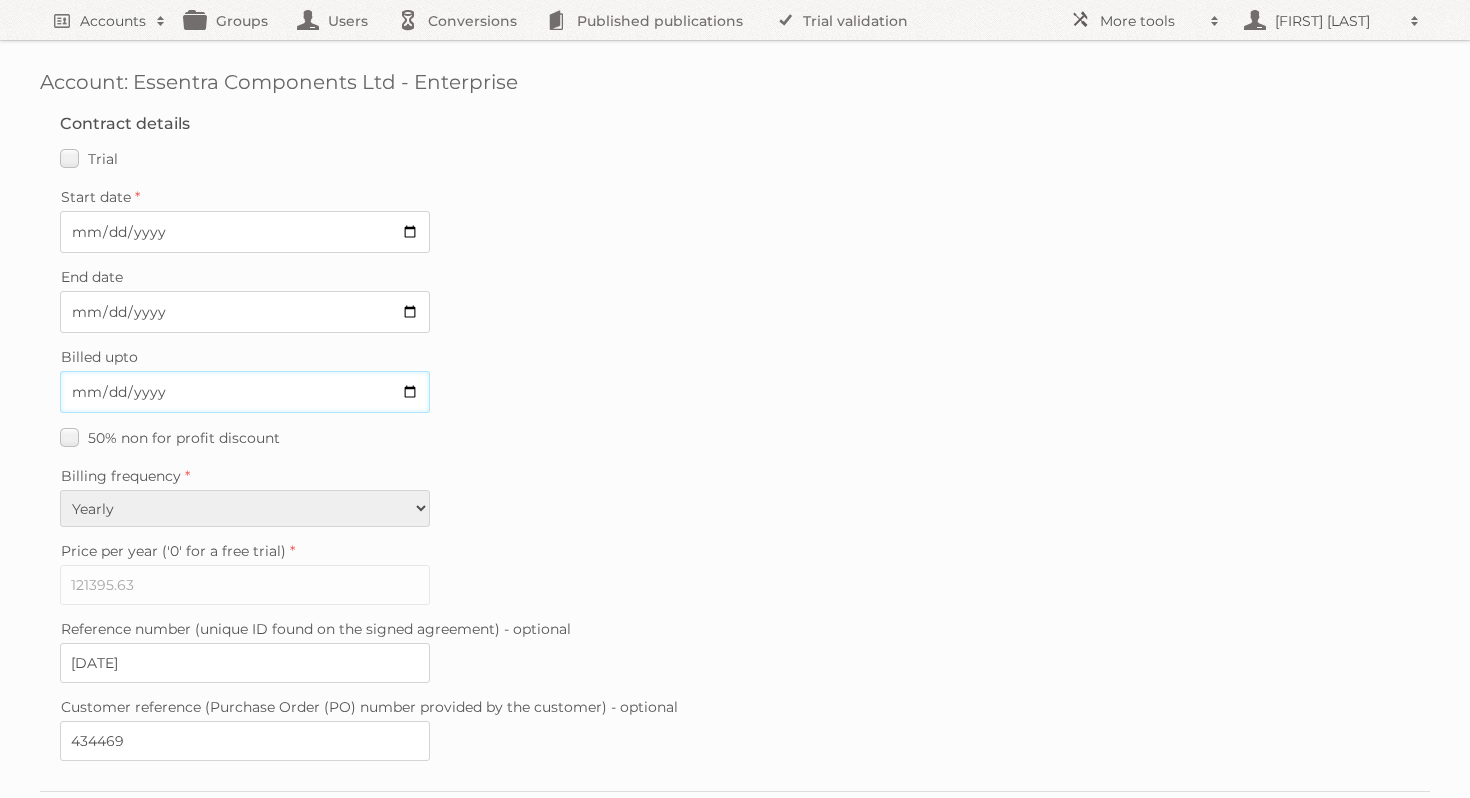 type on "[DATE]" 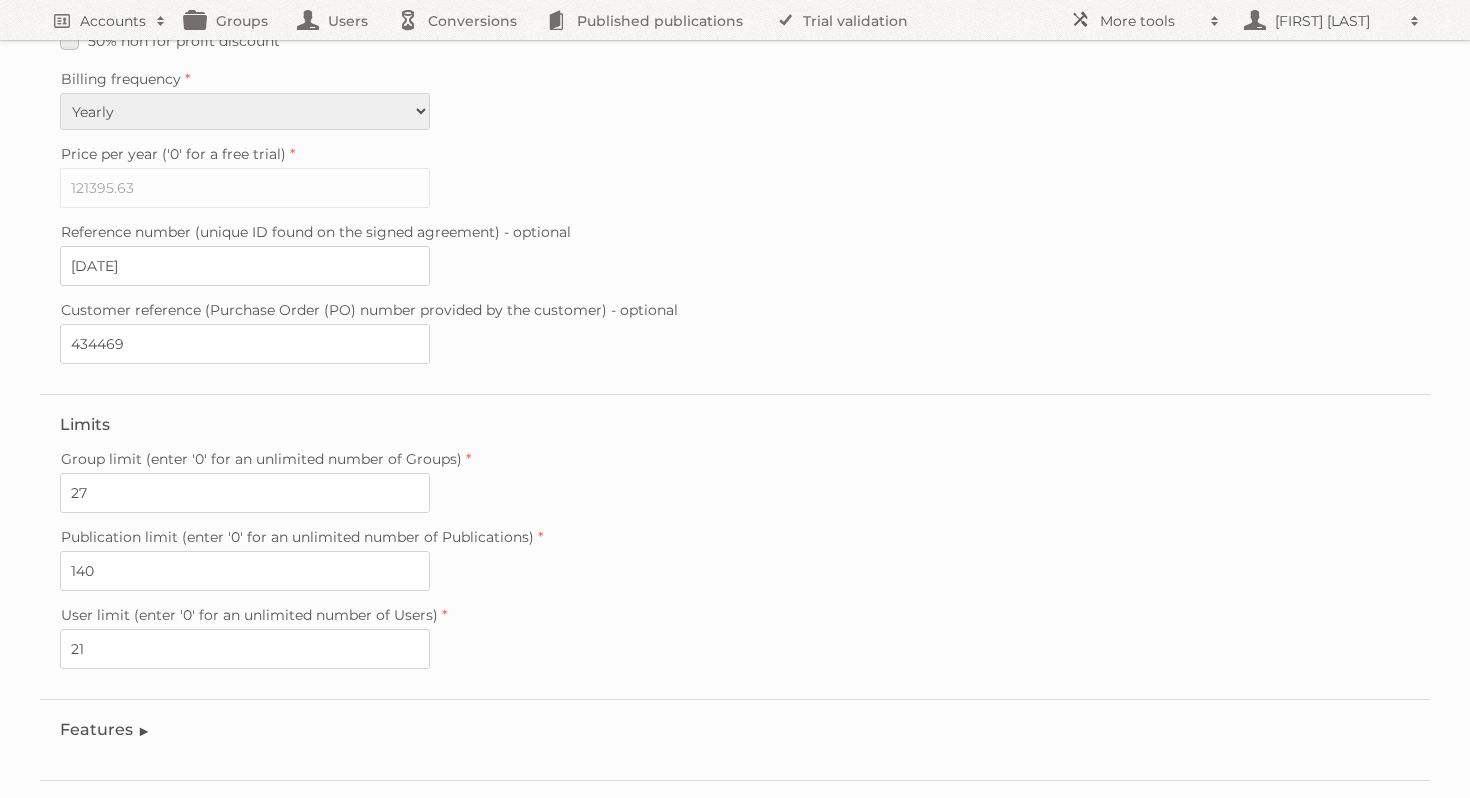 scroll, scrollTop: 480, scrollLeft: 0, axis: vertical 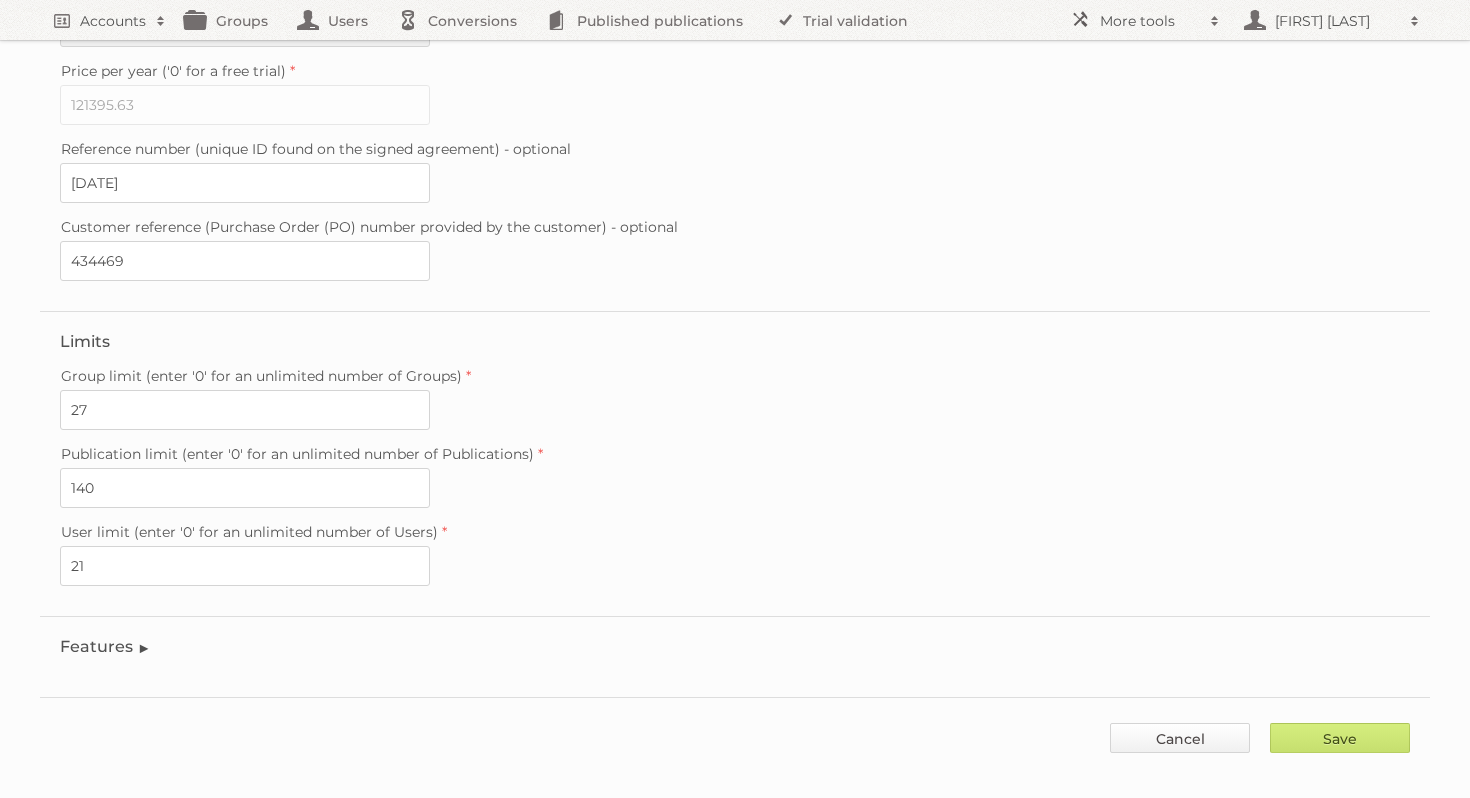 click on "Cancel" at bounding box center [1180, 738] 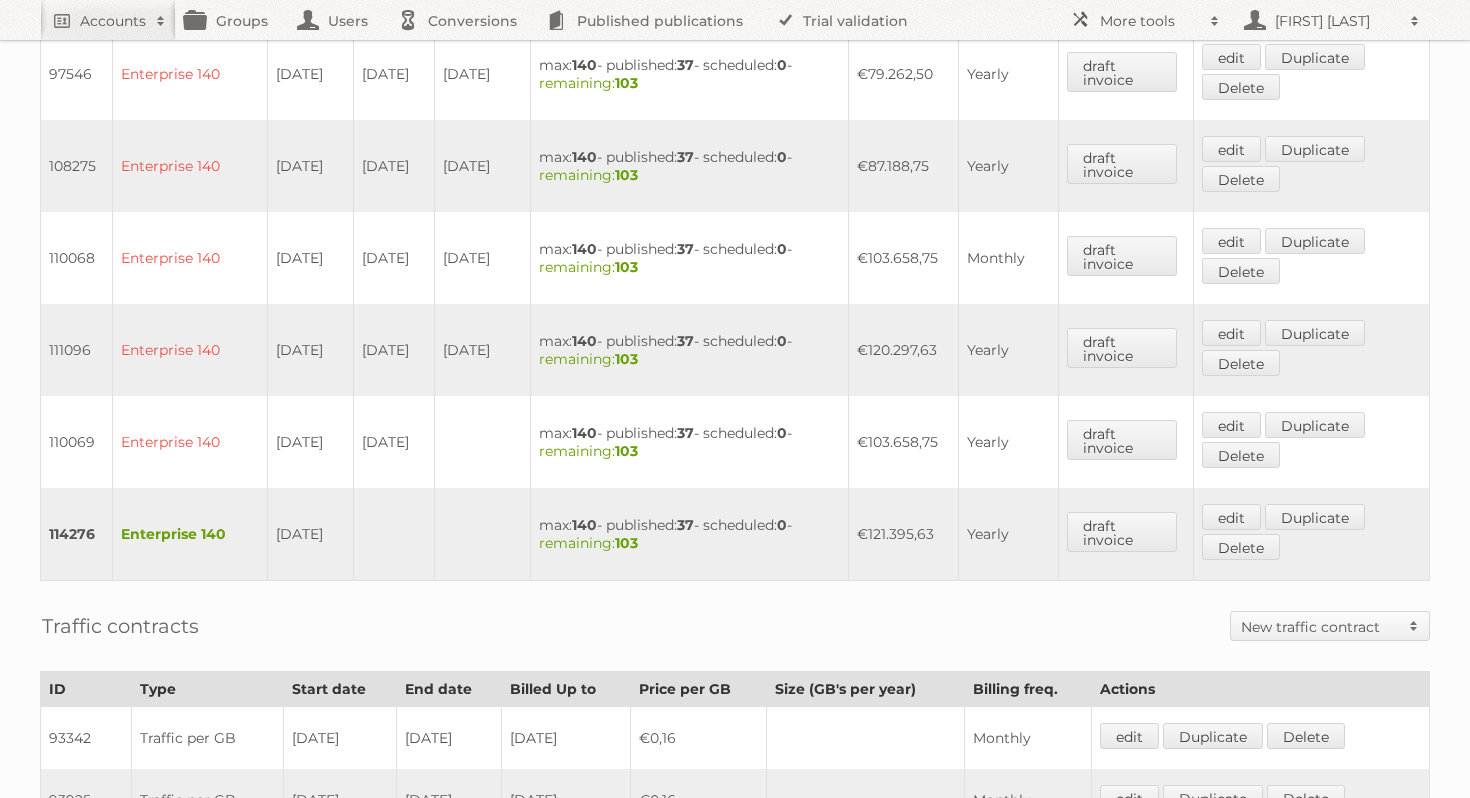 scroll, scrollTop: 1138, scrollLeft: 0, axis: vertical 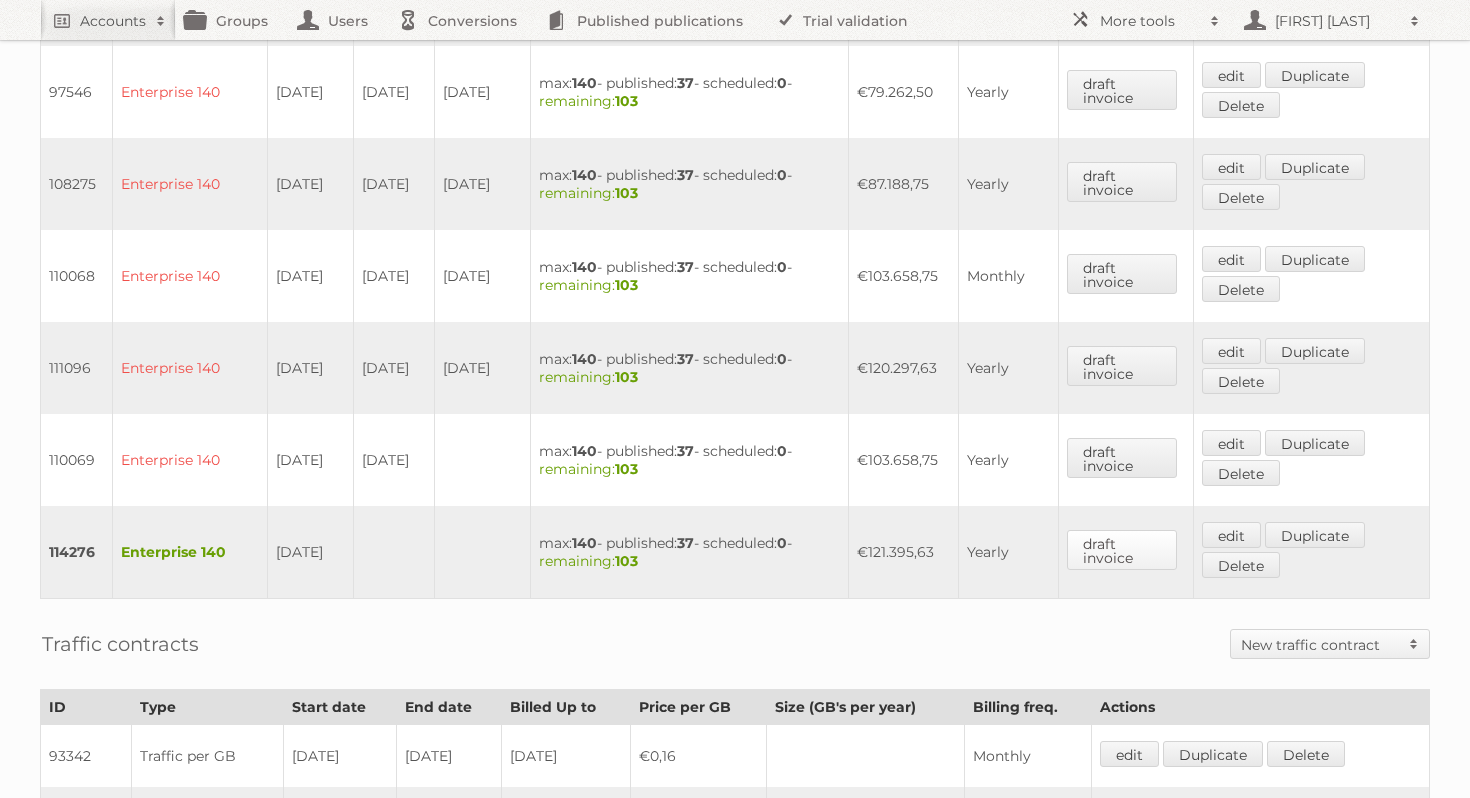 click on "draft invoice" at bounding box center (1122, 550) 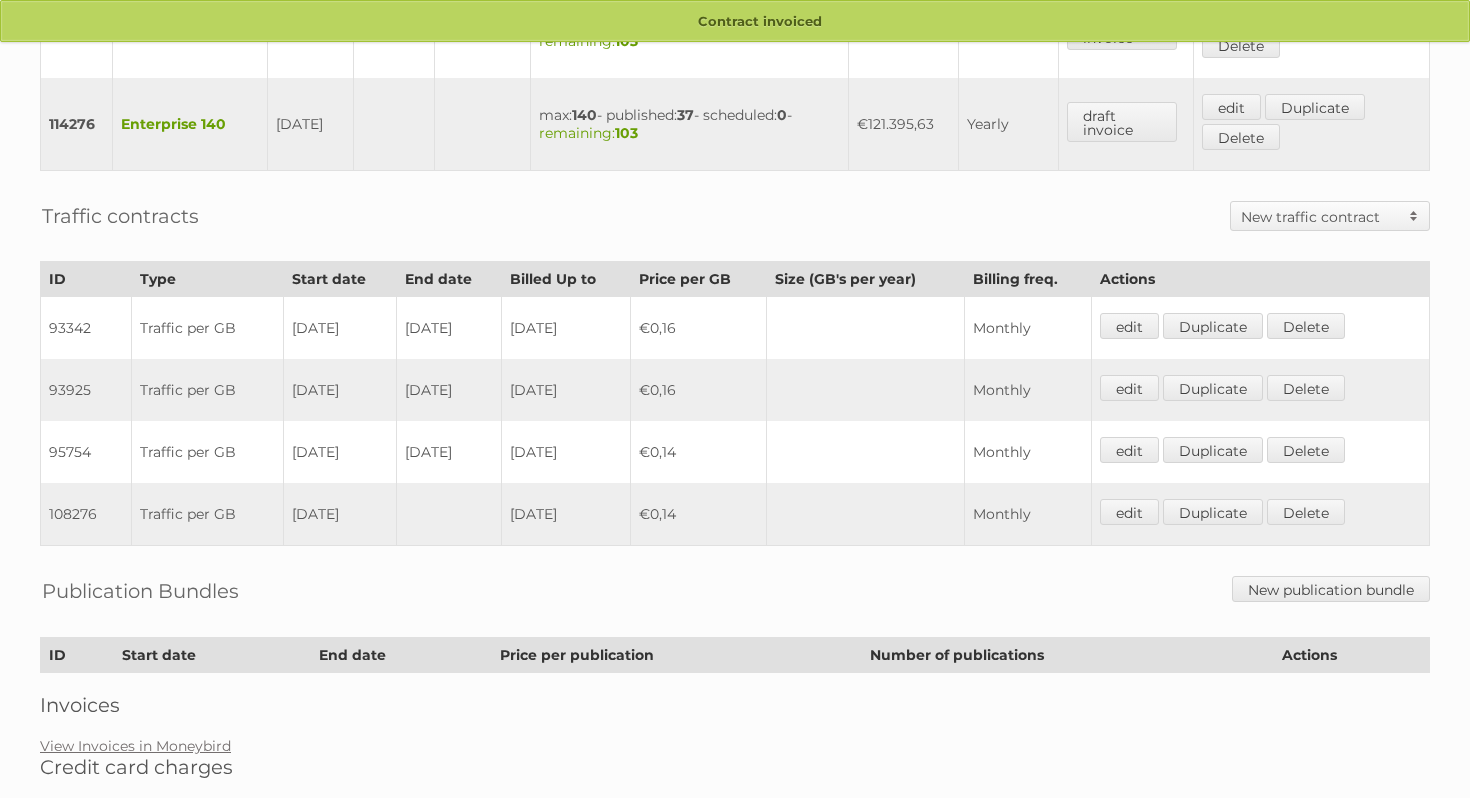 scroll, scrollTop: 1617, scrollLeft: 0, axis: vertical 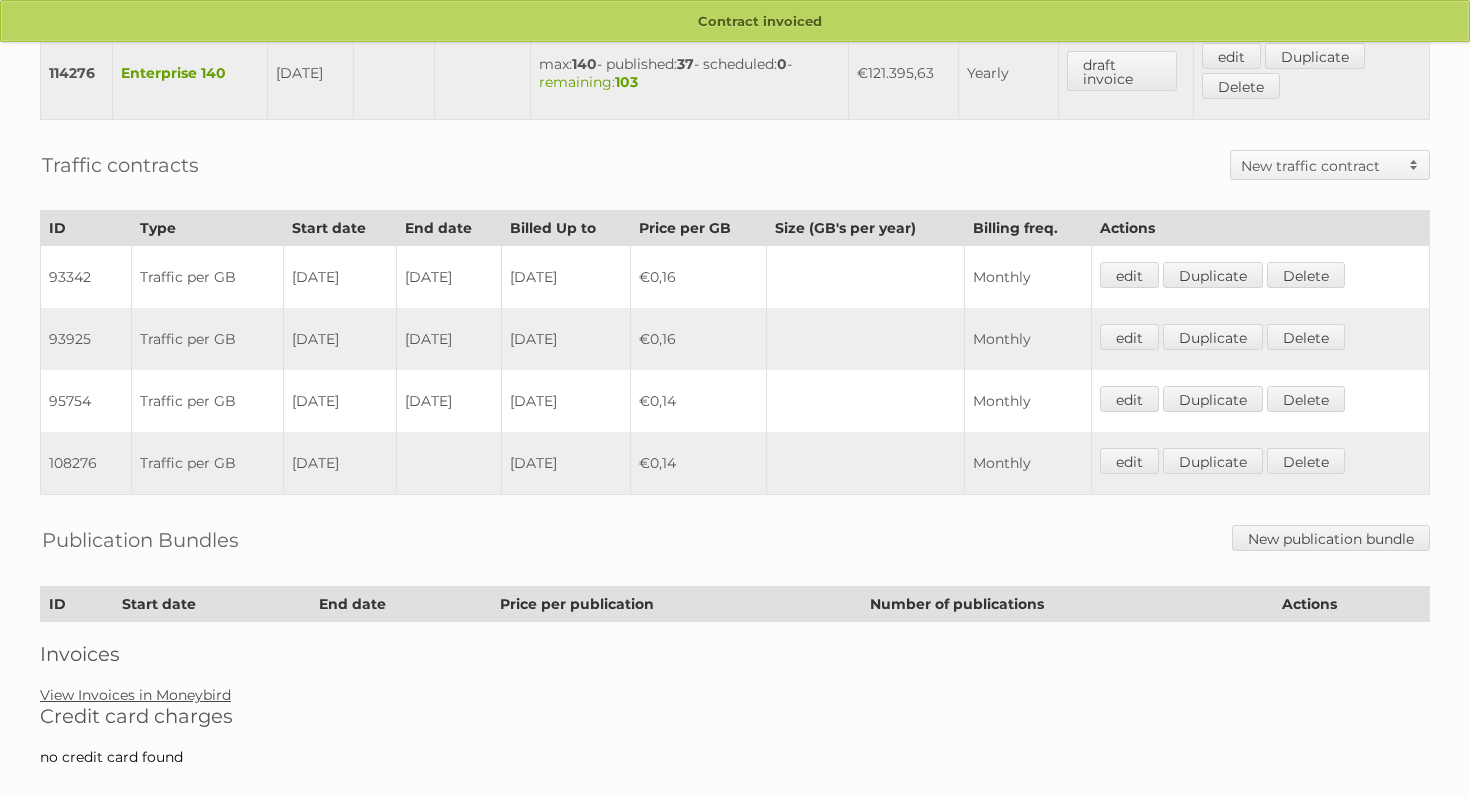 click on "View Invoices in Moneybird" at bounding box center [135, 695] 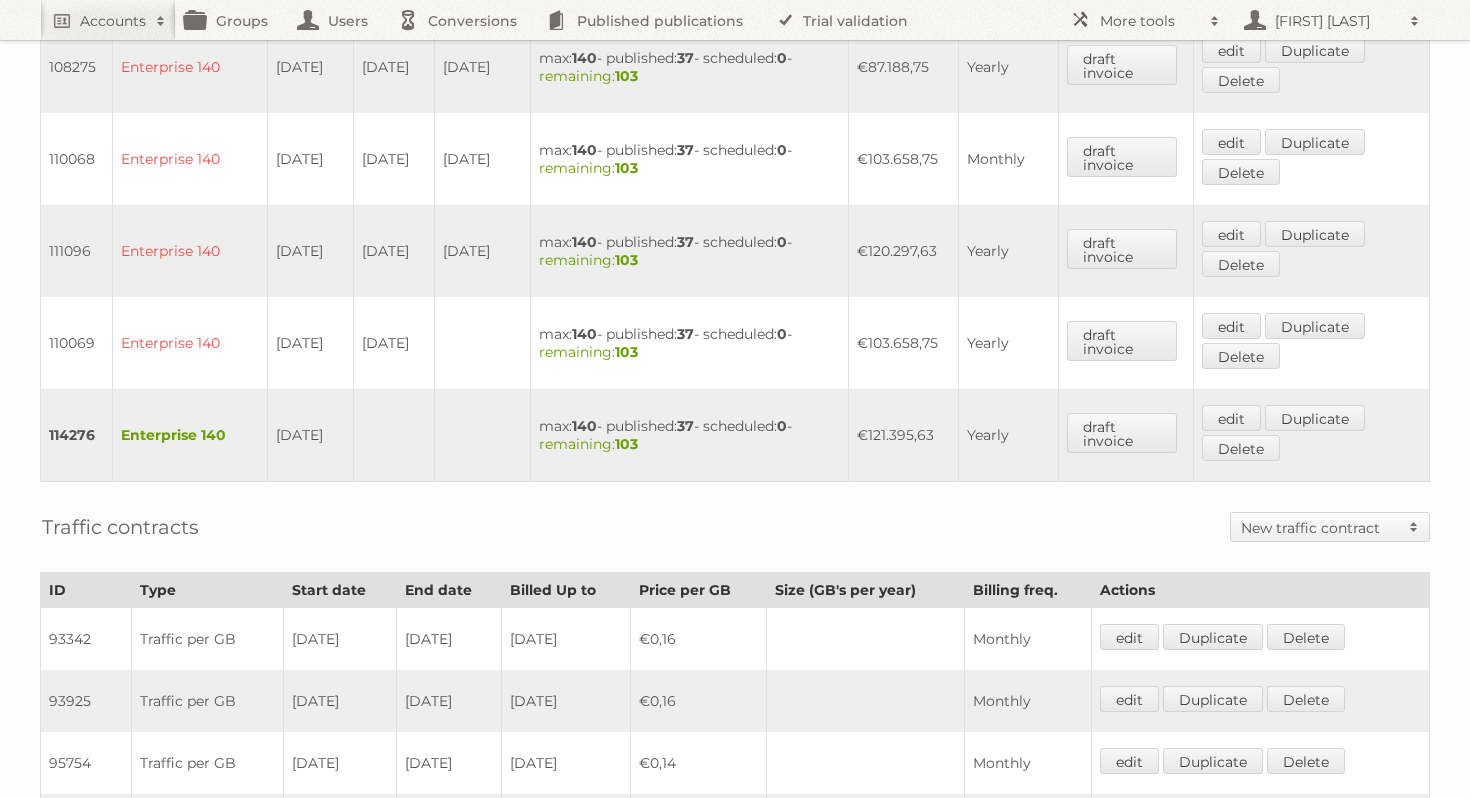 scroll, scrollTop: 1230, scrollLeft: 0, axis: vertical 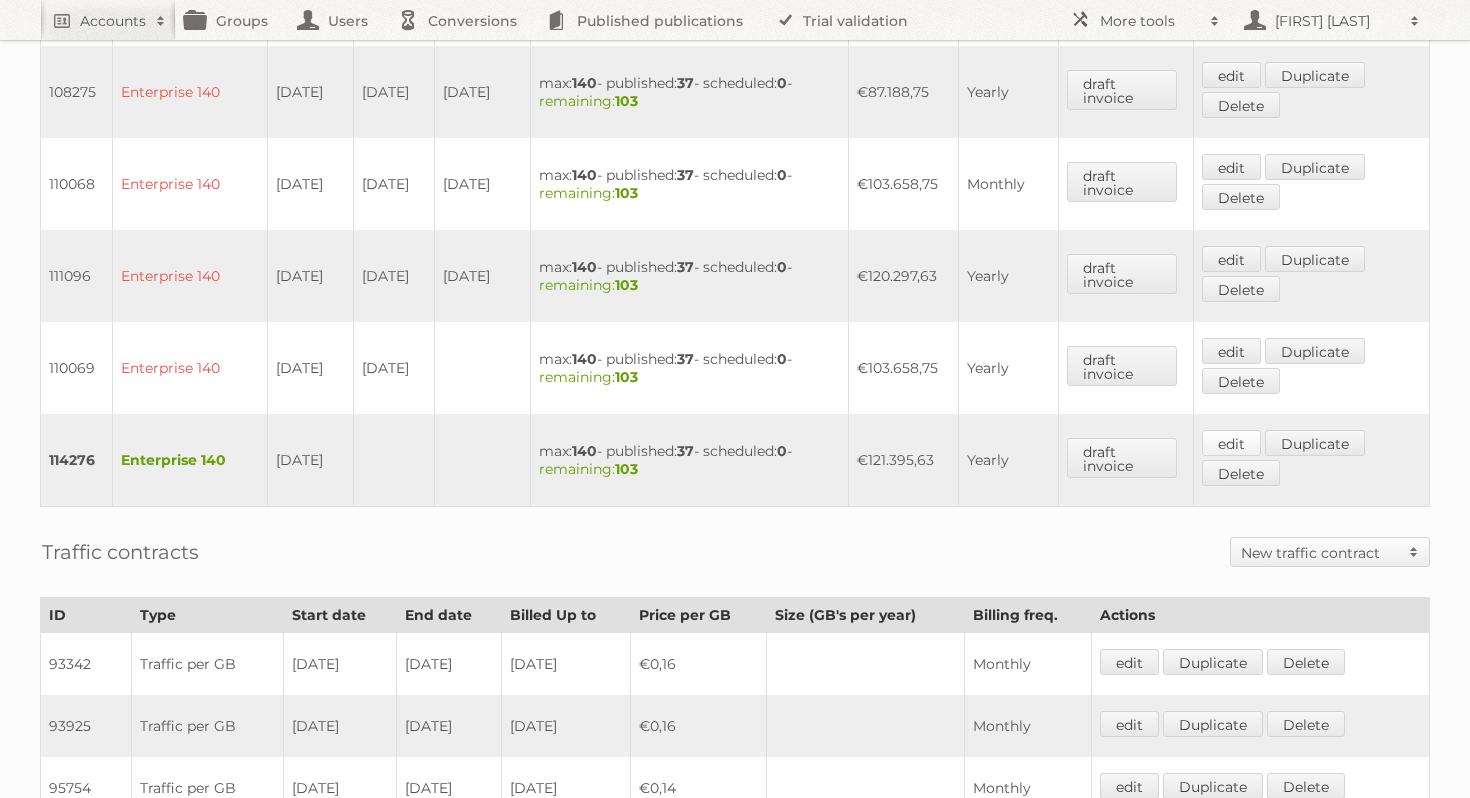 click on "edit" at bounding box center [1231, 443] 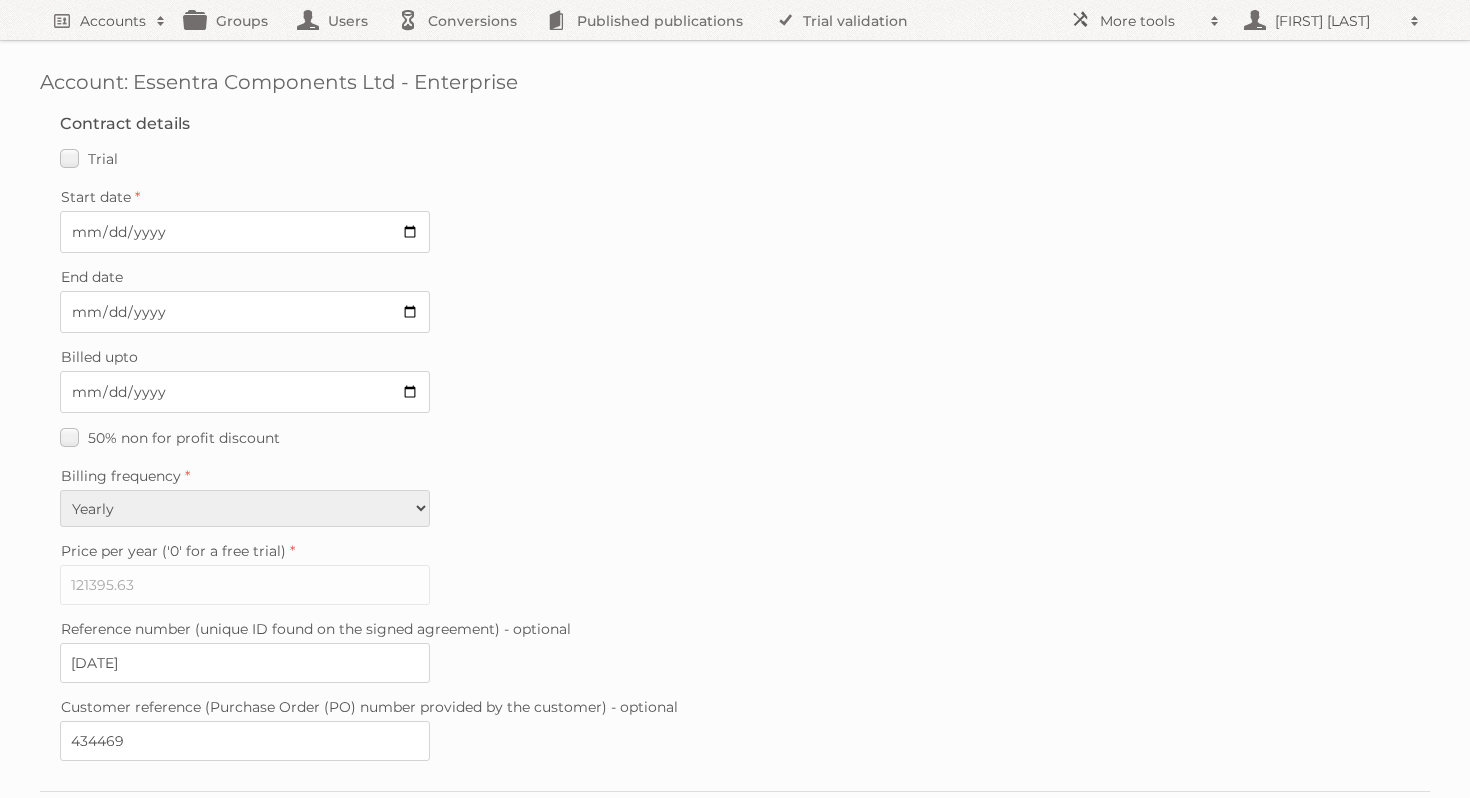 scroll, scrollTop: 0, scrollLeft: 0, axis: both 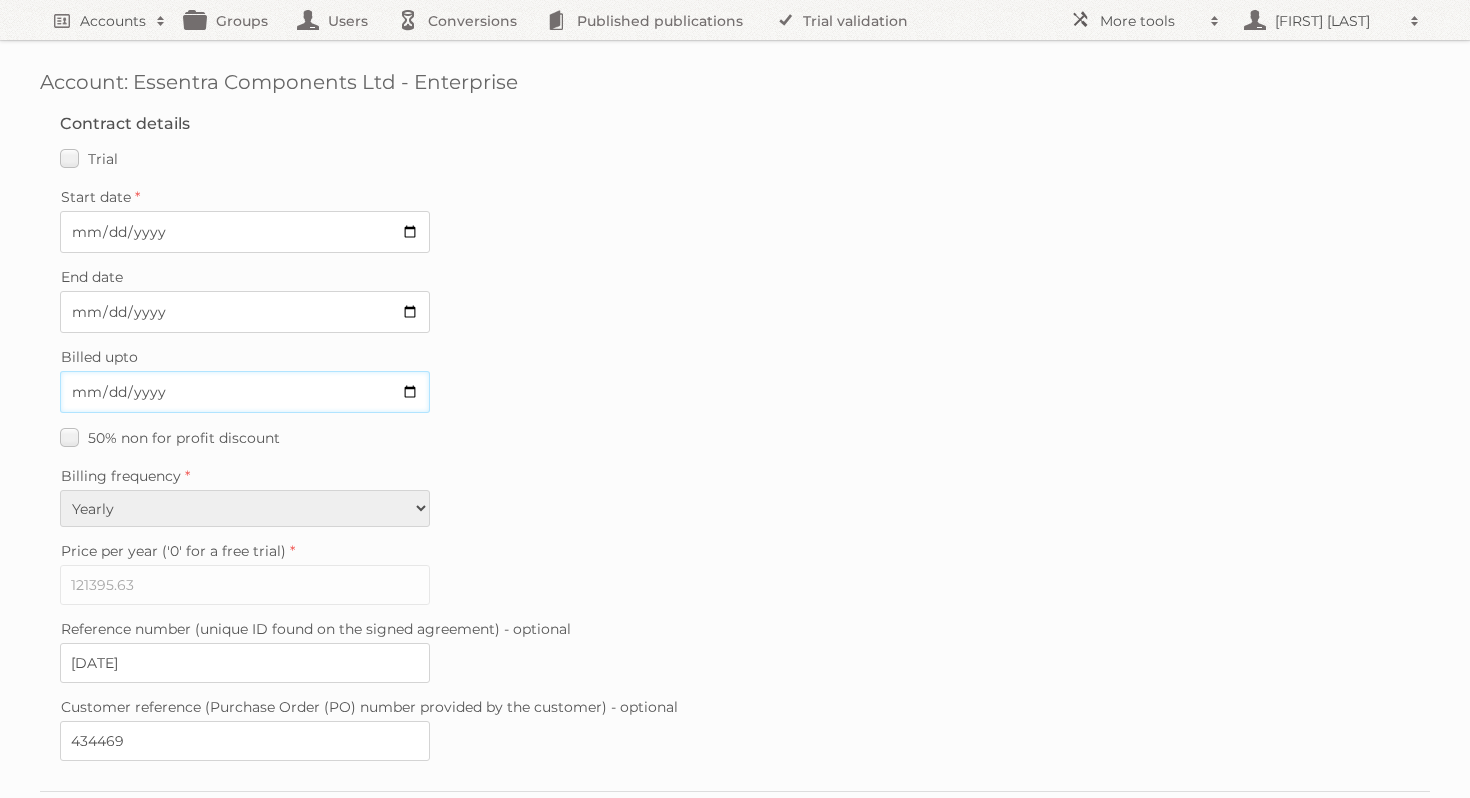click on "Billed upto" at bounding box center [245, 392] 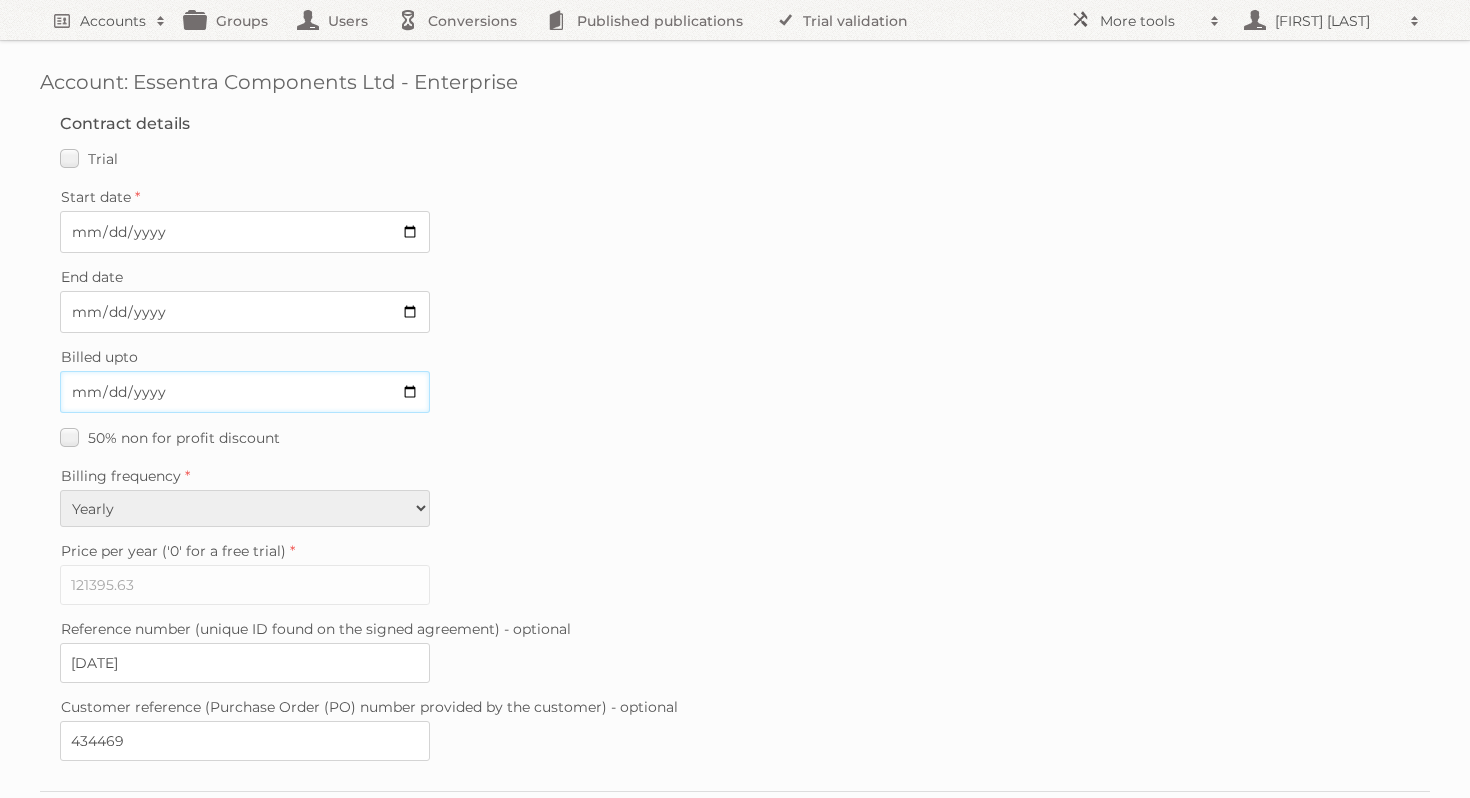 type on "[DATE]" 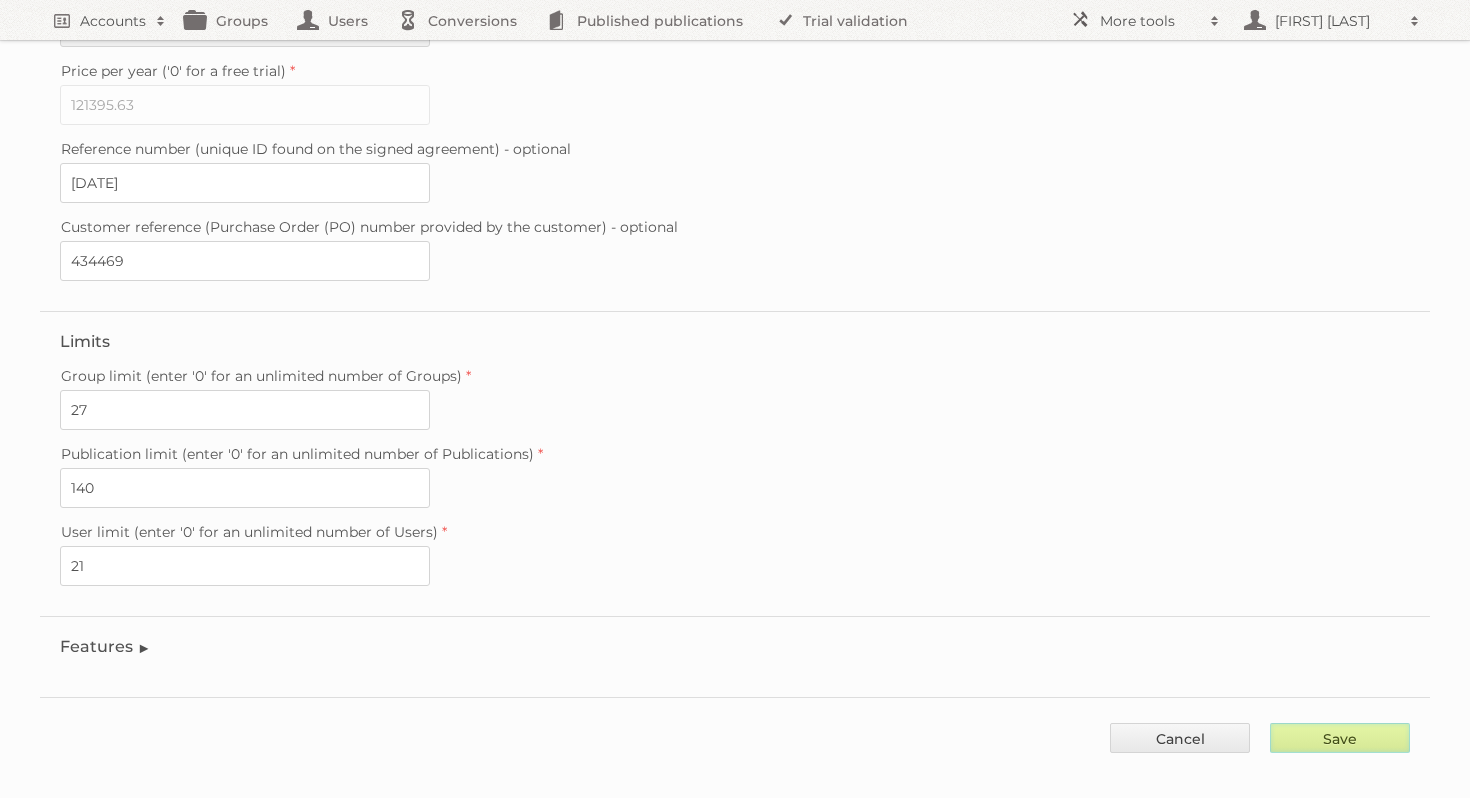 click on "Save" at bounding box center (1340, 738) 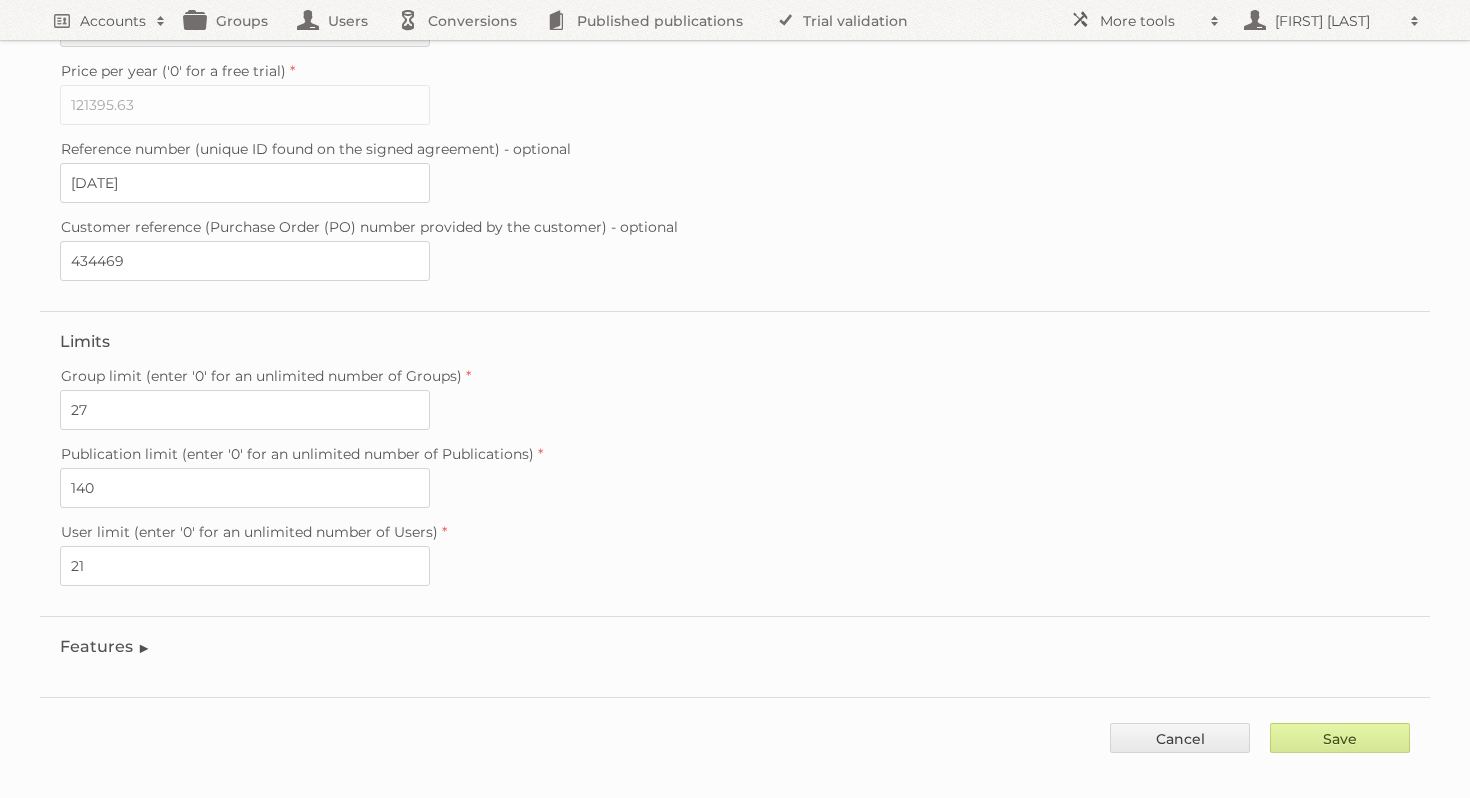 type on "..." 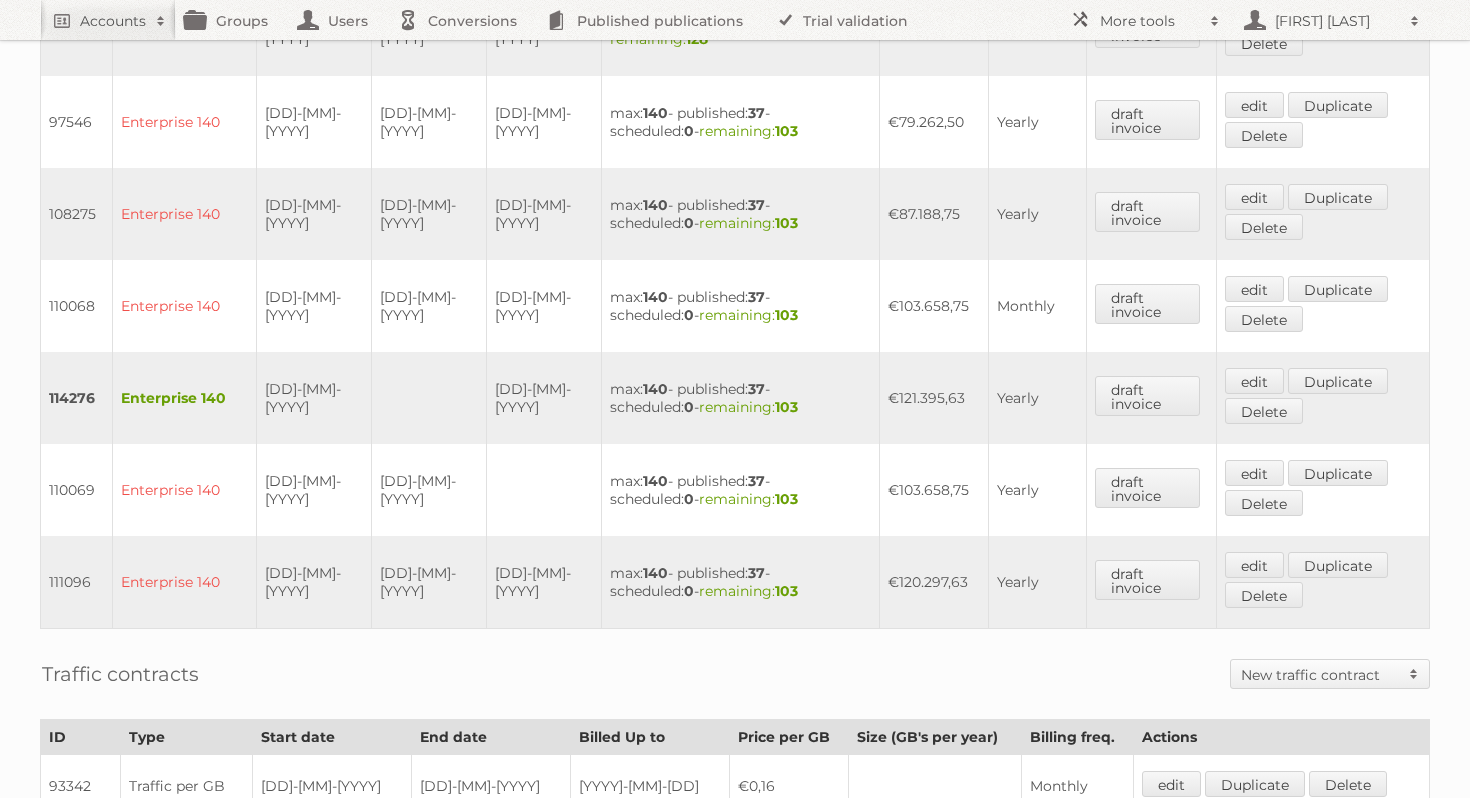 scroll, scrollTop: 1107, scrollLeft: 0, axis: vertical 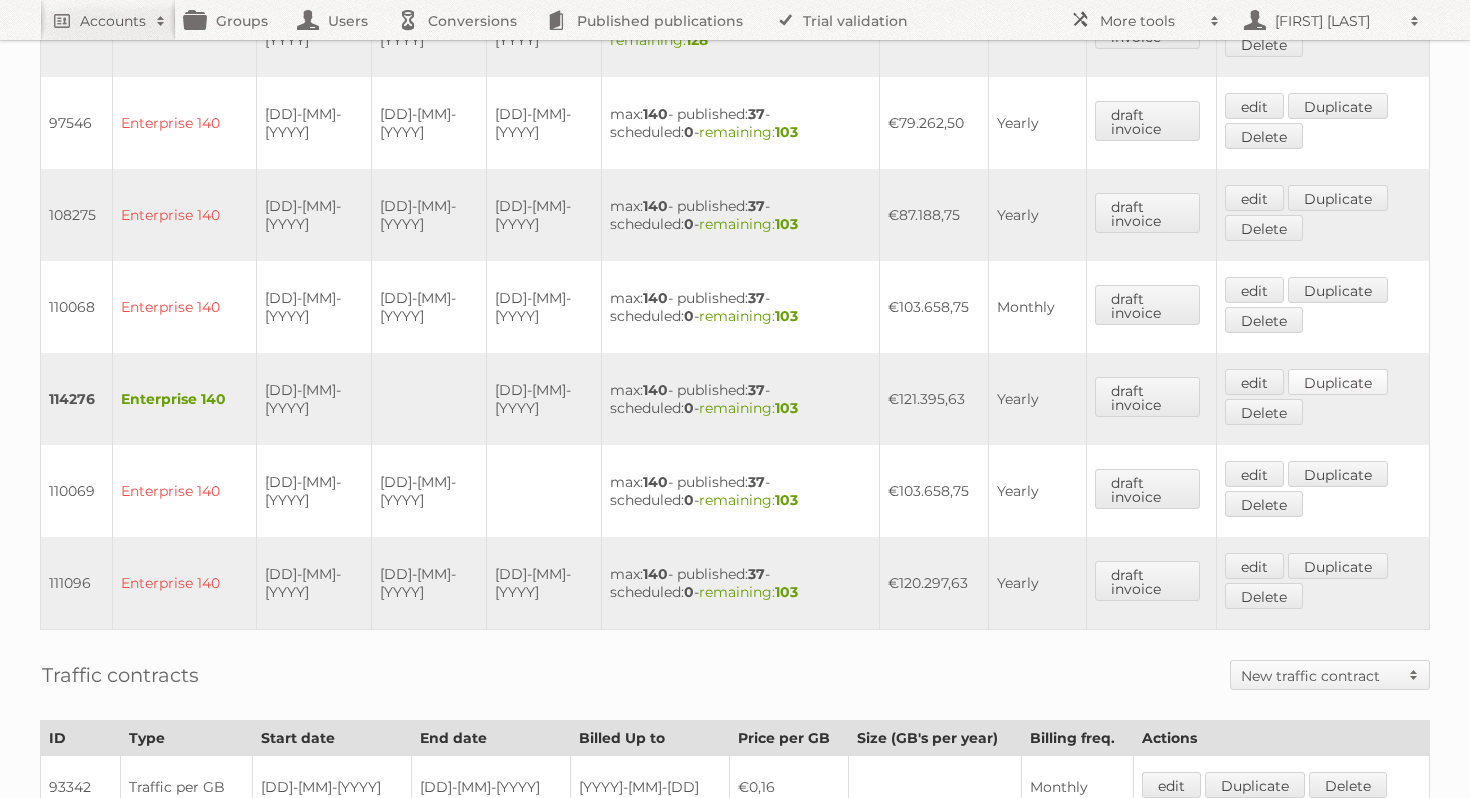 click on "Duplicate" at bounding box center (1338, 382) 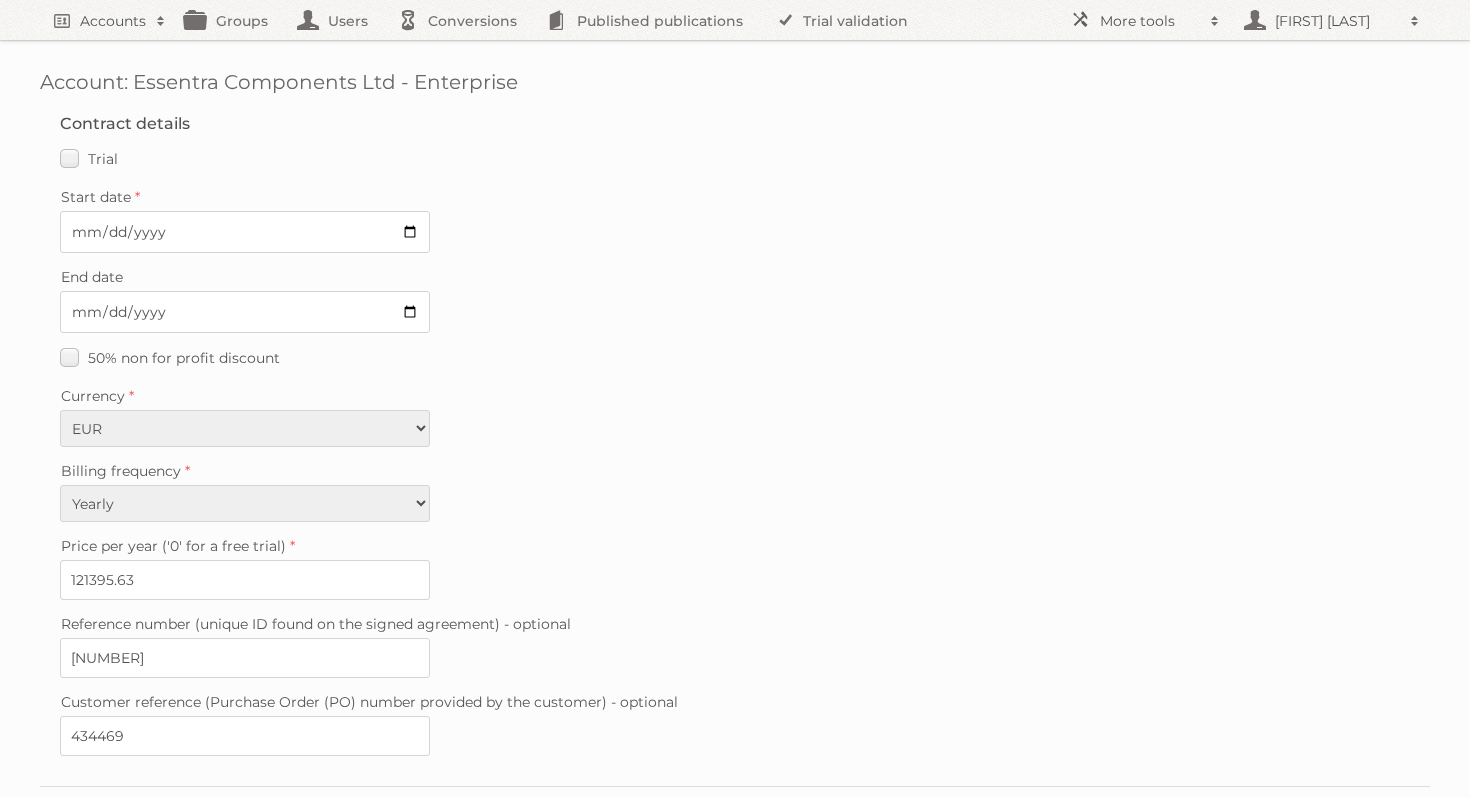 scroll, scrollTop: 0, scrollLeft: 0, axis: both 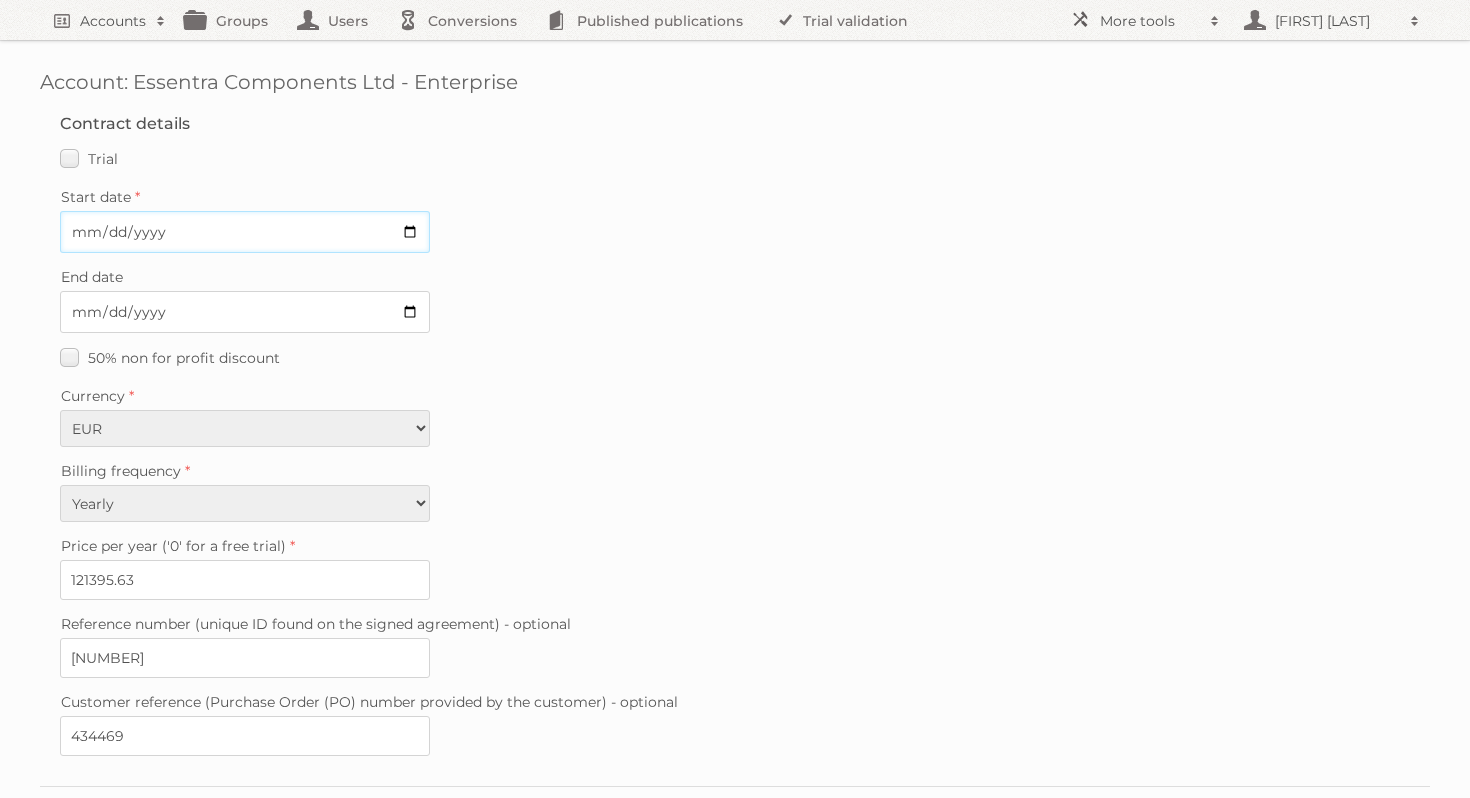click on "Start date" at bounding box center (245, 232) 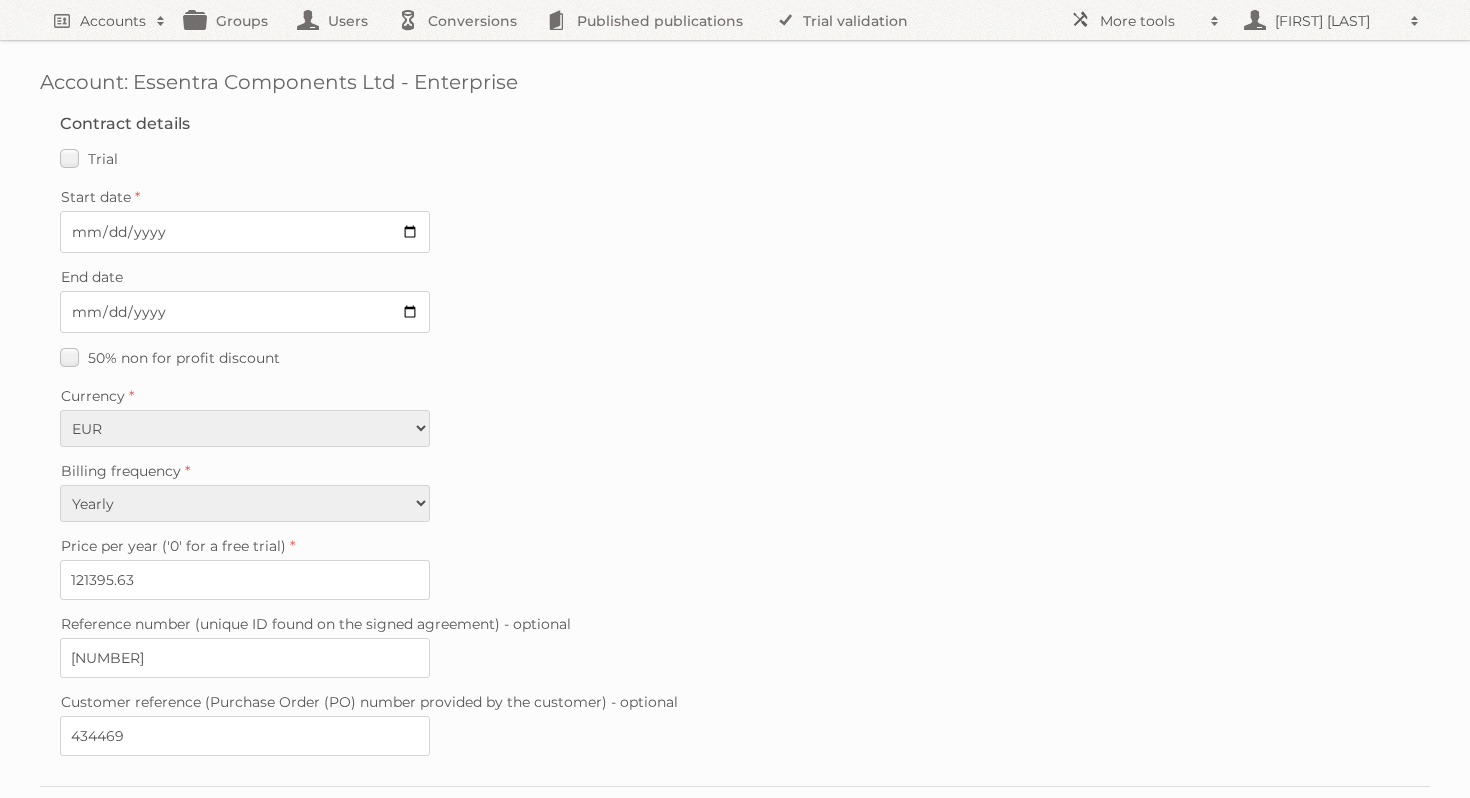 click on "Contract details
Trial
Verified trial
Start date 2026-11-01
End date
50% non for profit discount
Currency
EUR
USD
Billing frequency
Monthly
Quarterly
Yearly
Every 2 years
Price per year ('0' for a free trial) 121395.63
Reference number (unique ID found on the signed agreement) - optional 20240830-043332785
Customer reference (Purchase Order (PO) number provided by the customer) - optional 434469" at bounding box center (735, 440) 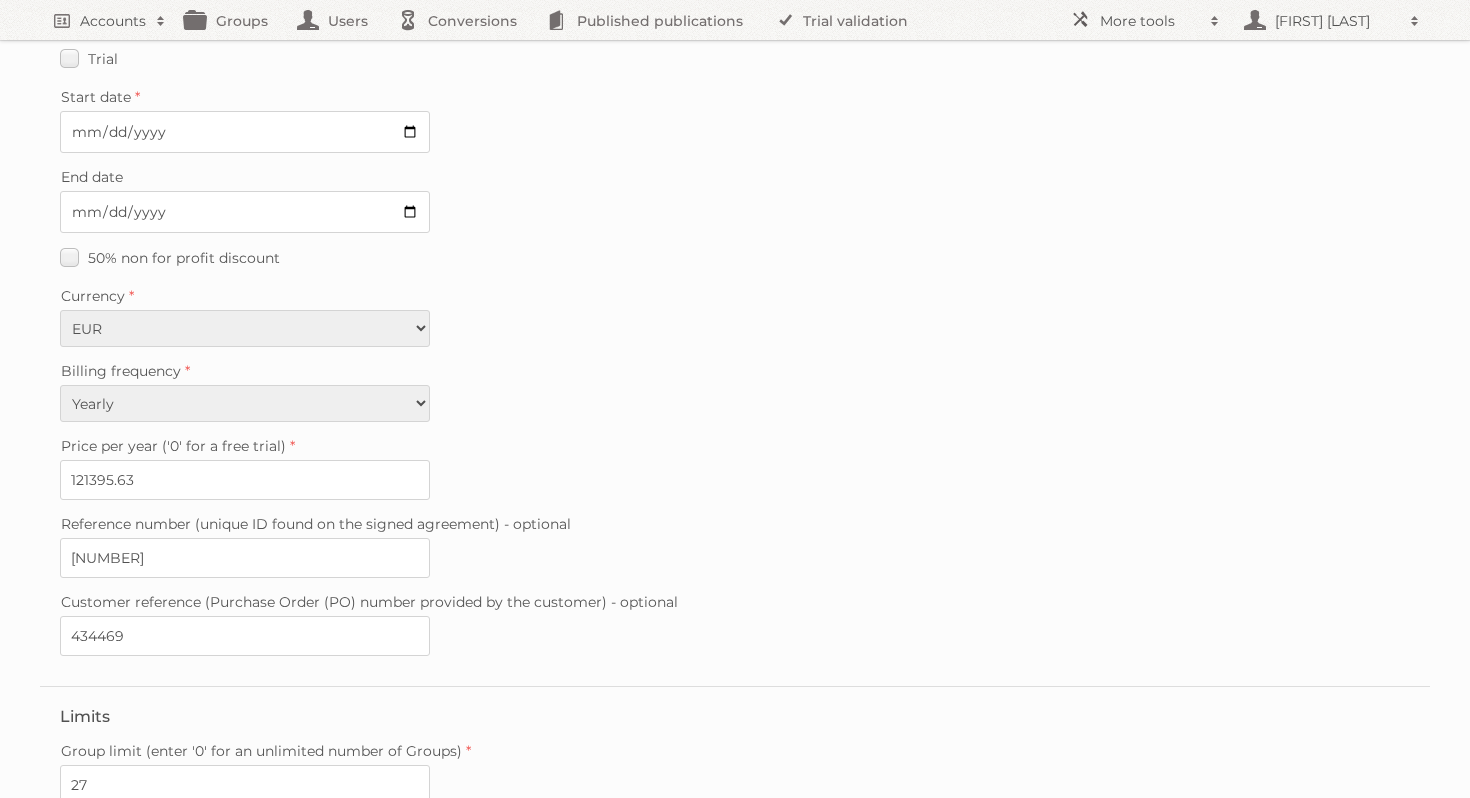 scroll, scrollTop: 106, scrollLeft: 0, axis: vertical 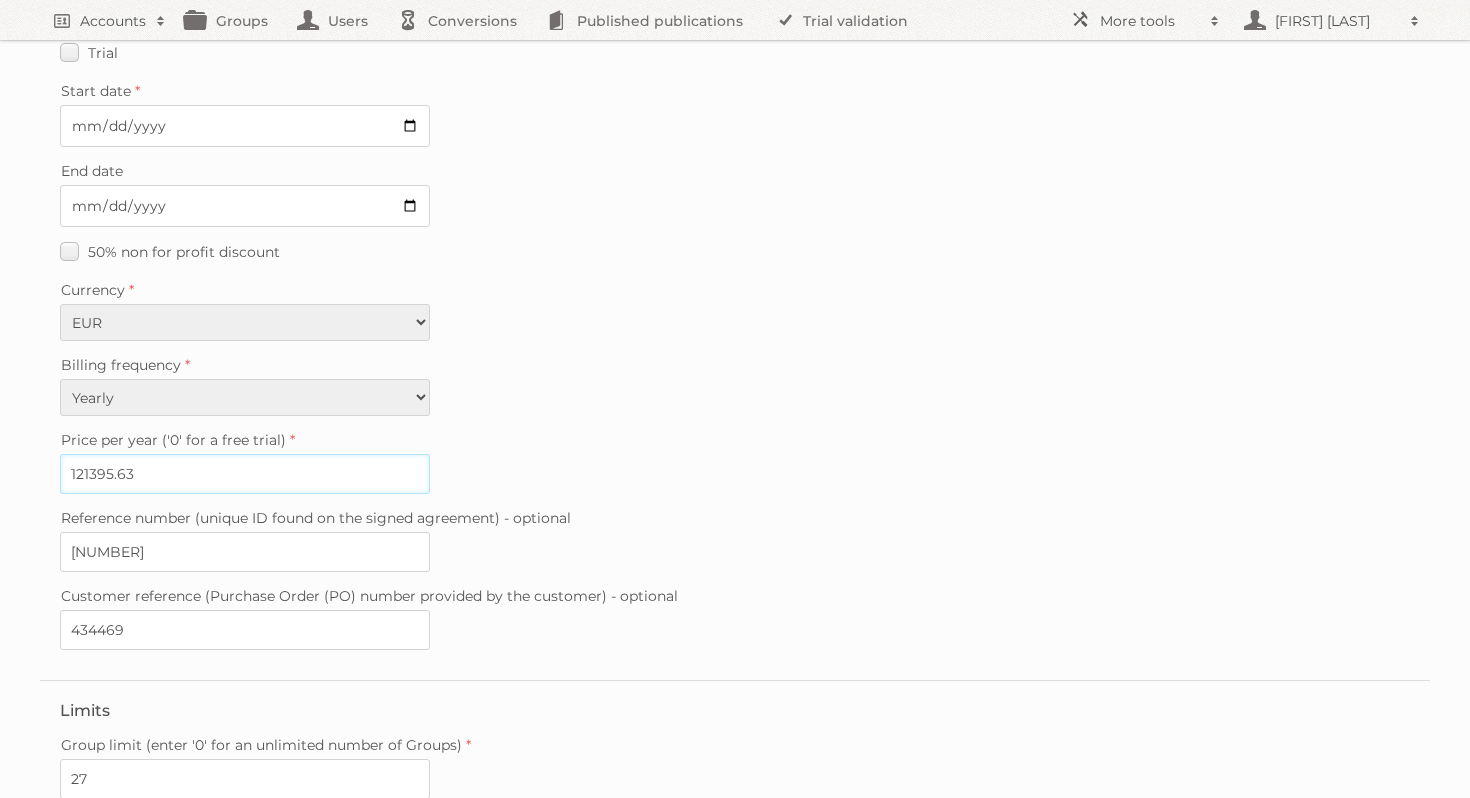 drag, startPoint x: 163, startPoint y: 473, endPoint x: 32, endPoint y: 472, distance: 131.00381 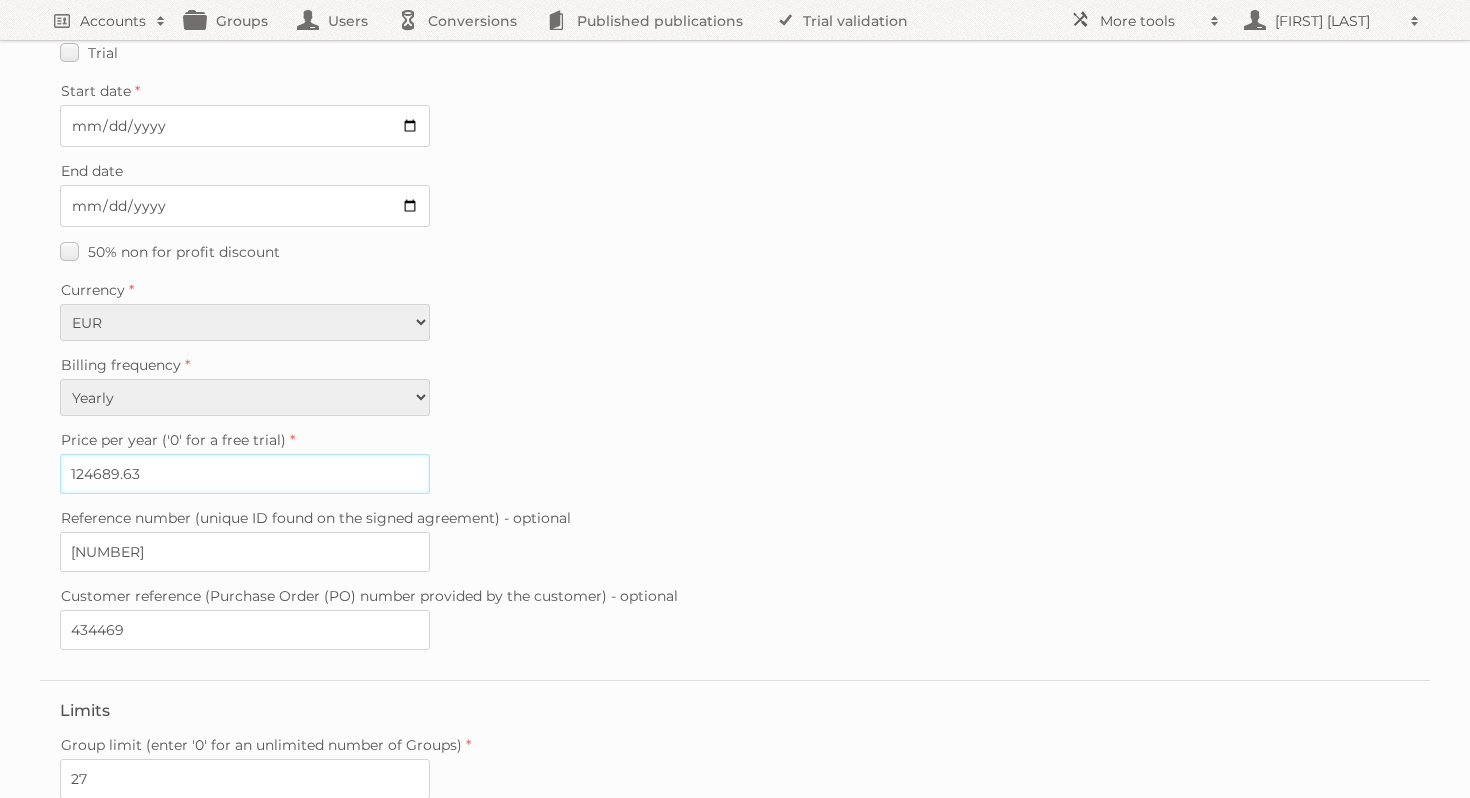 type on "124689.63" 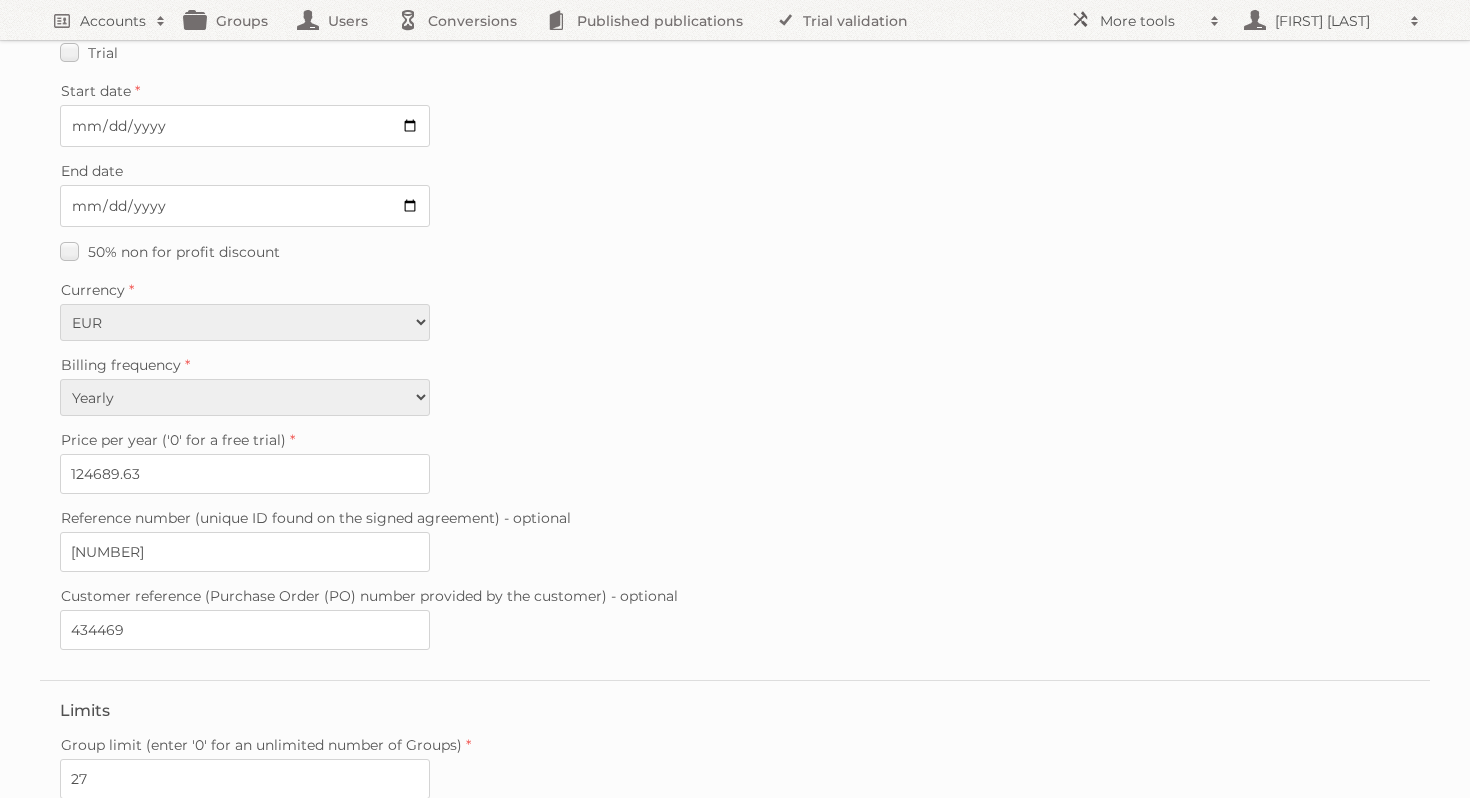 click on "Billing frequency
Monthly
Quarterly
Yearly
Every 2 years" at bounding box center [735, 383] 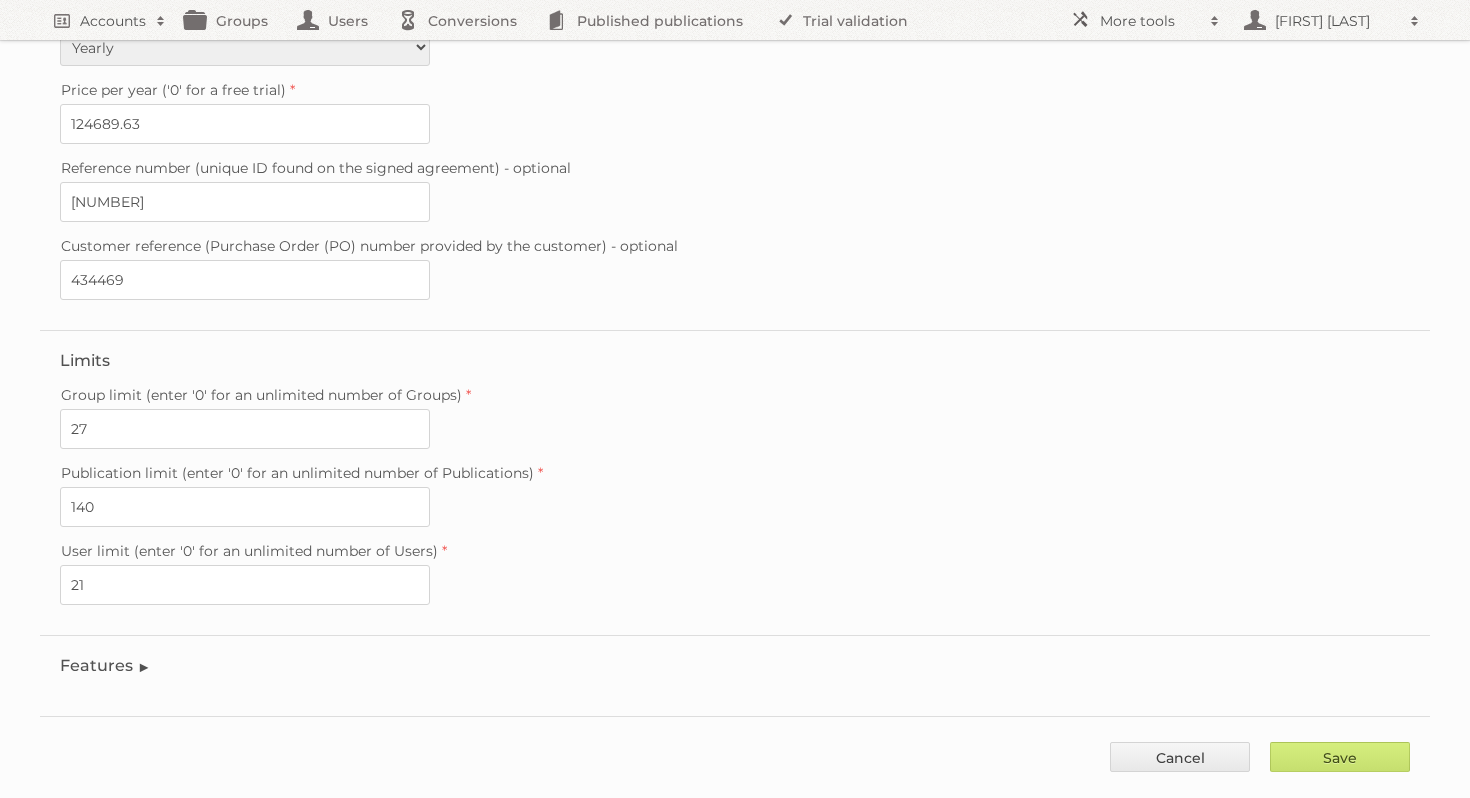 scroll, scrollTop: 460, scrollLeft: 0, axis: vertical 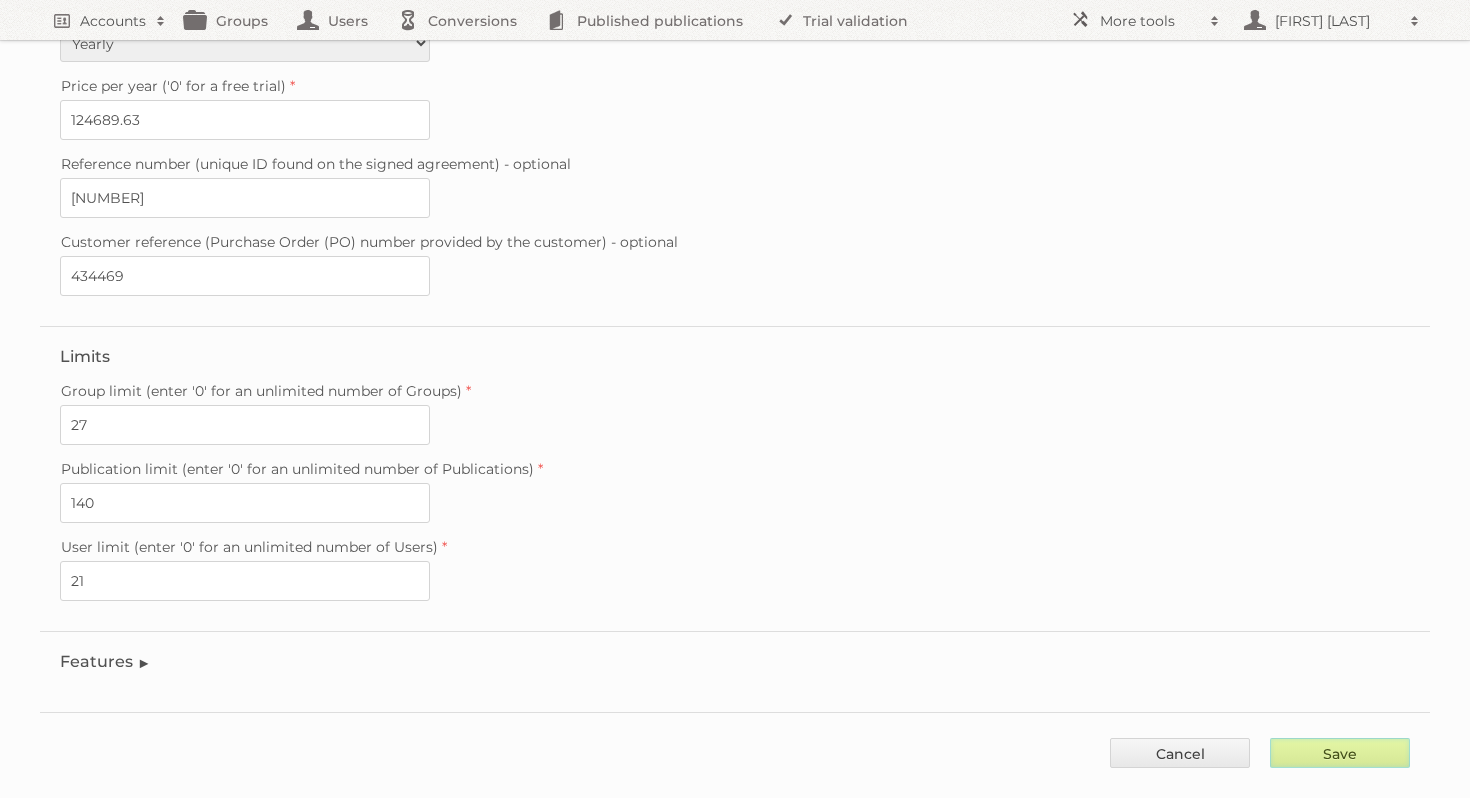 click on "Save" at bounding box center [1340, 753] 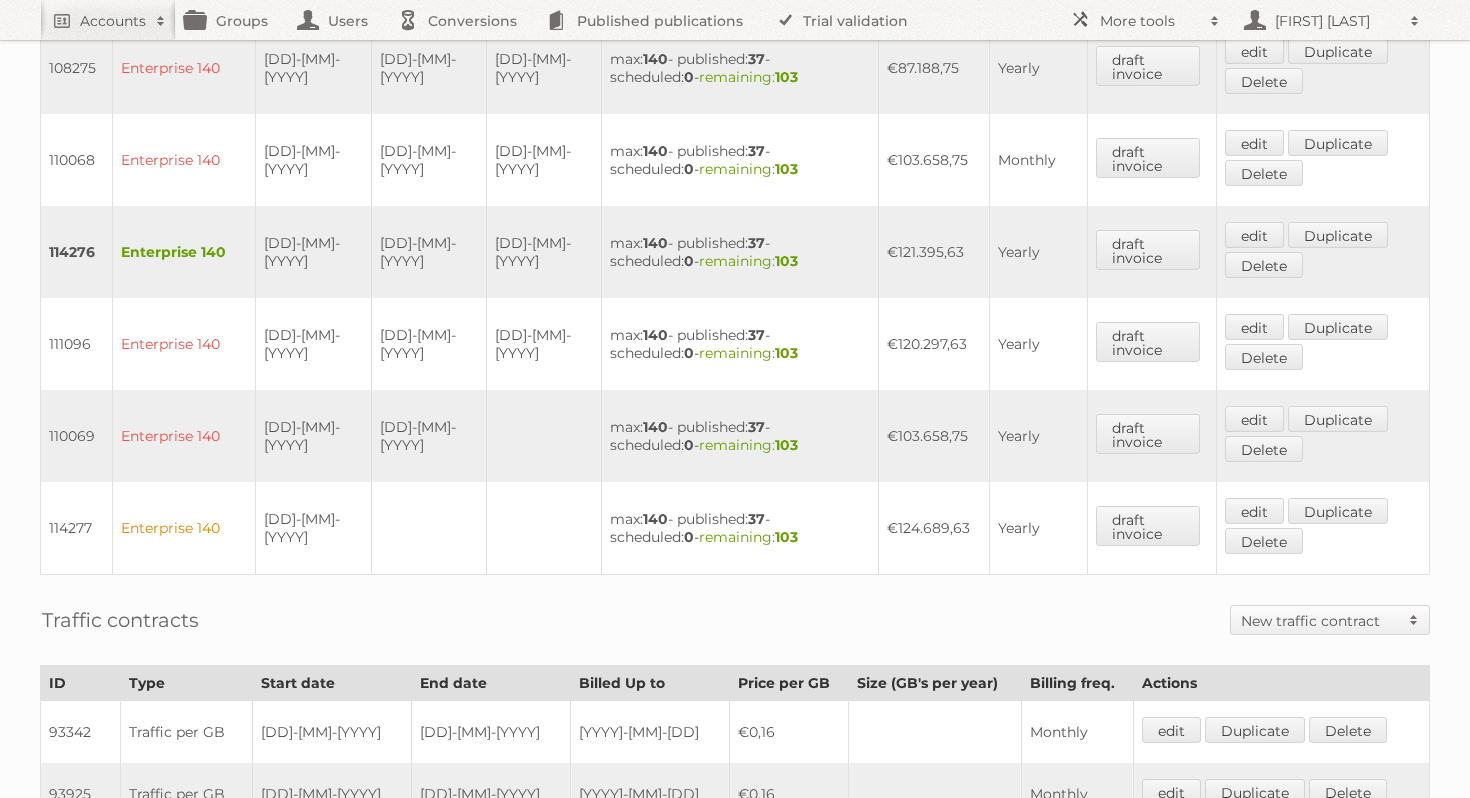 scroll, scrollTop: 1243, scrollLeft: 0, axis: vertical 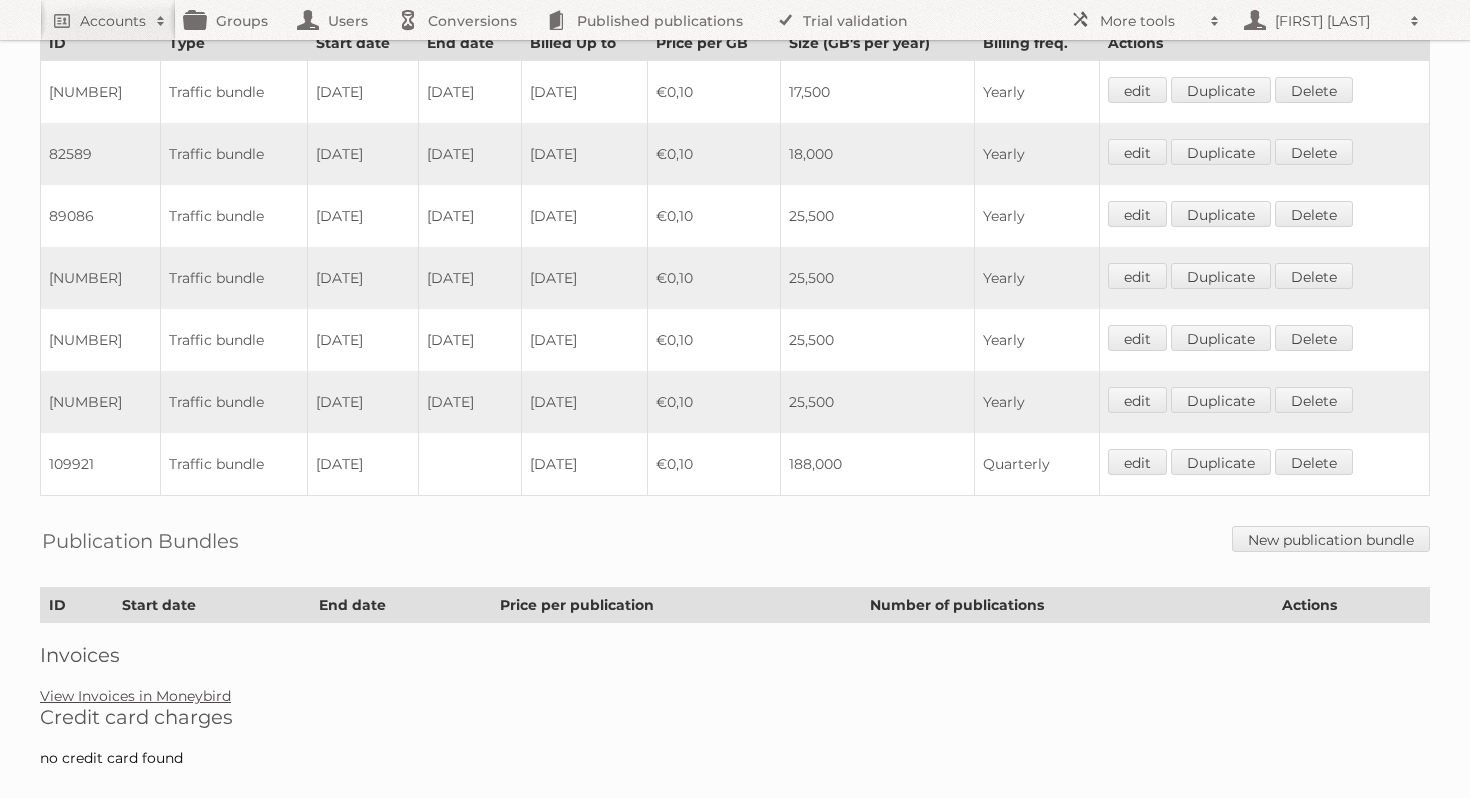 click on "View Invoices in Moneybird" at bounding box center (135, 696) 